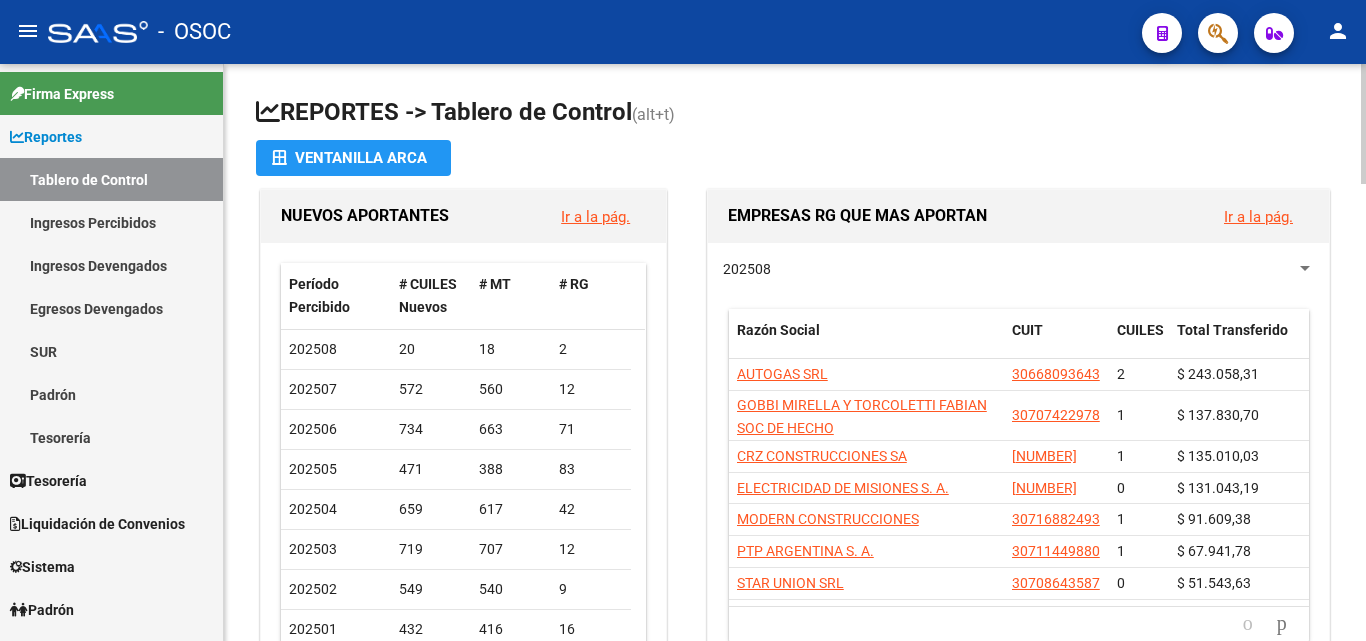 scroll, scrollTop: 0, scrollLeft: 0, axis: both 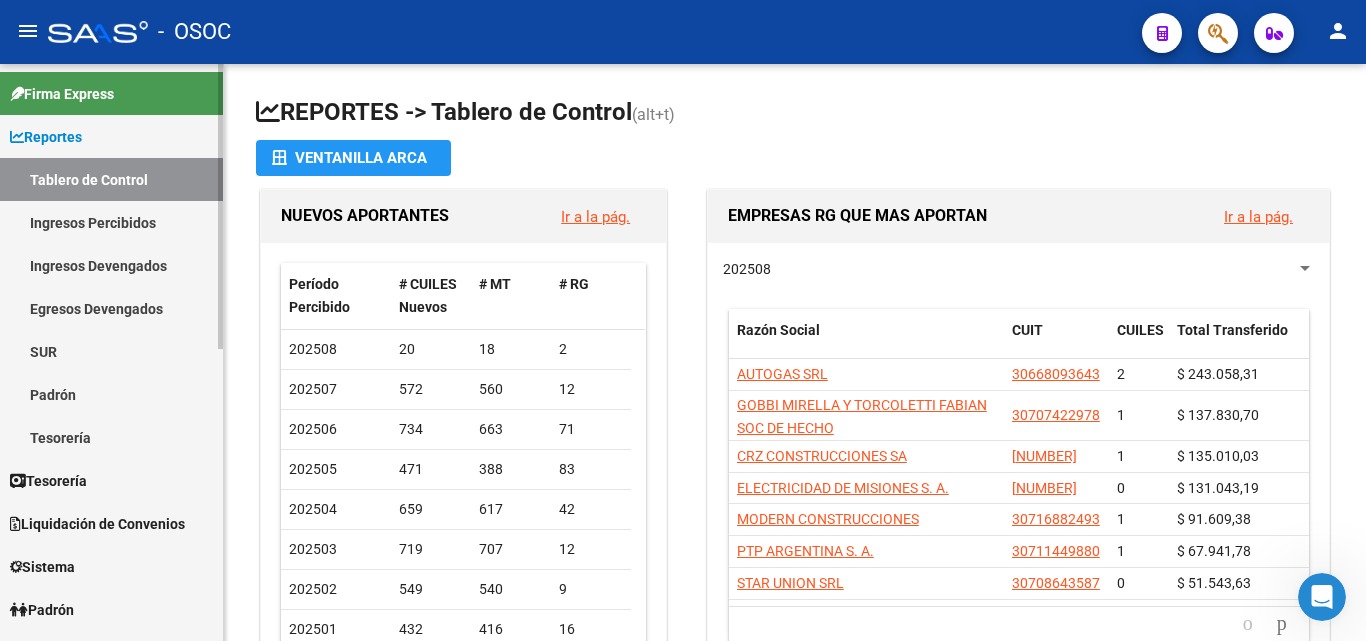 click on "Ingresos Percibidos" at bounding box center (111, 222) 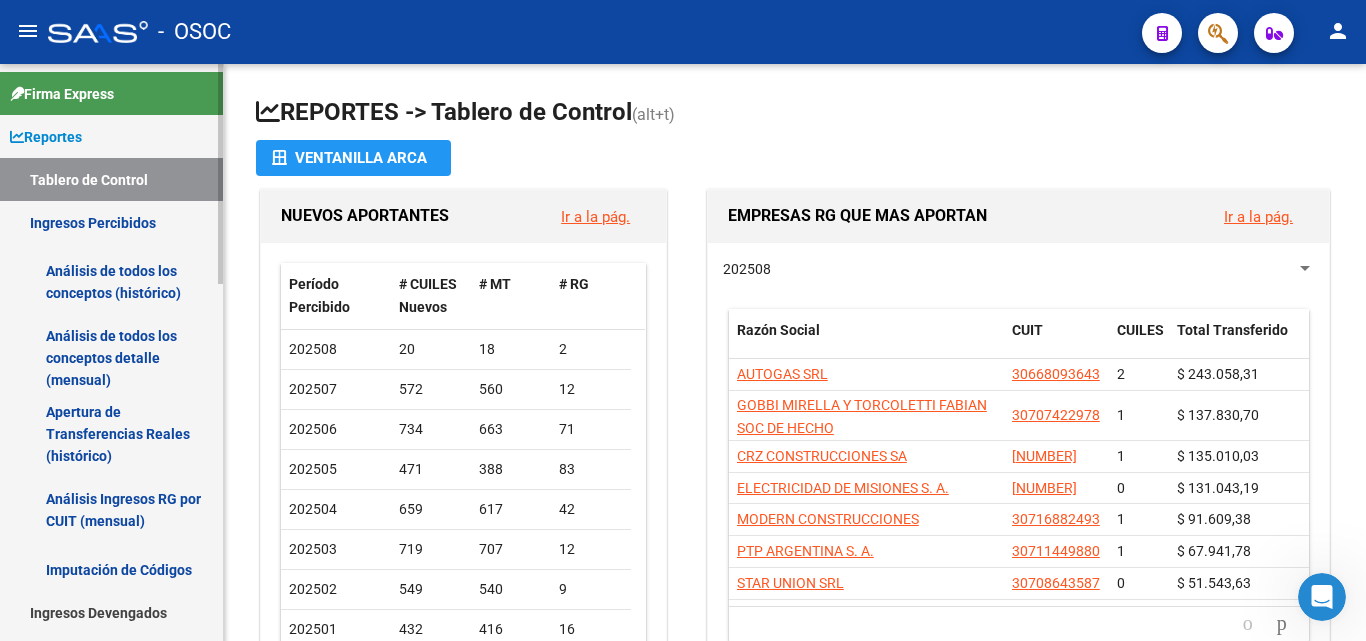 click on "Análisis de todos los conceptos (histórico)" at bounding box center [111, 282] 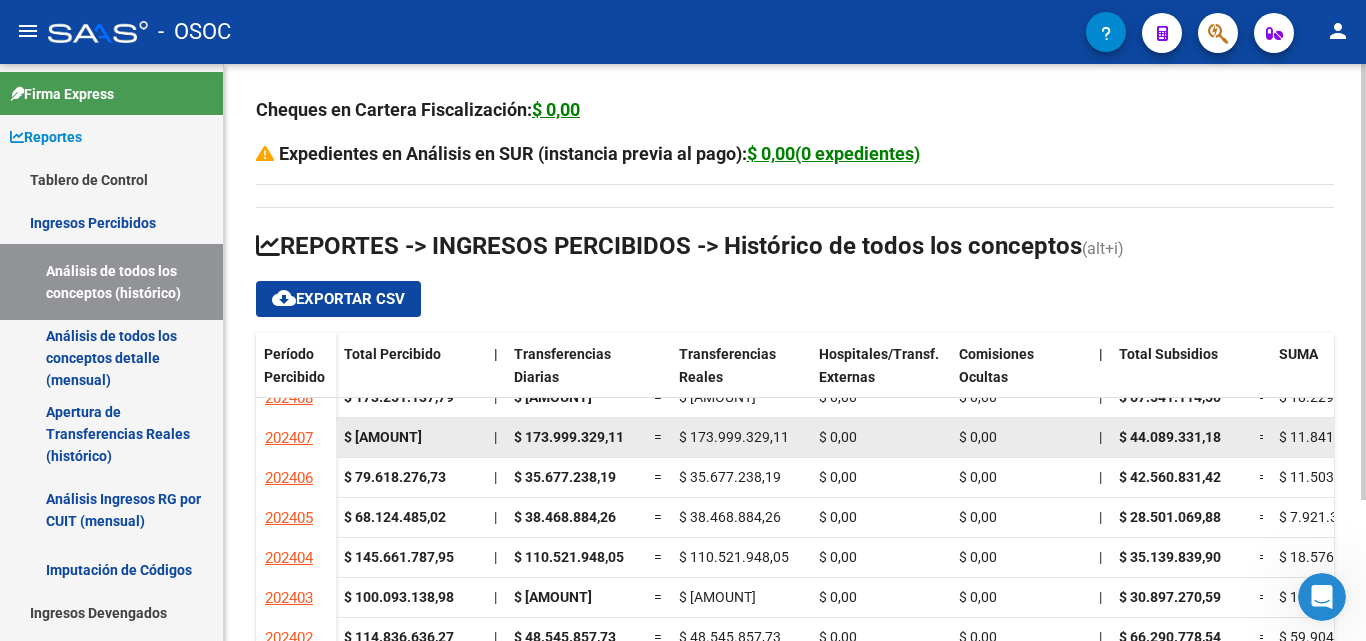 scroll, scrollTop: 400, scrollLeft: 0, axis: vertical 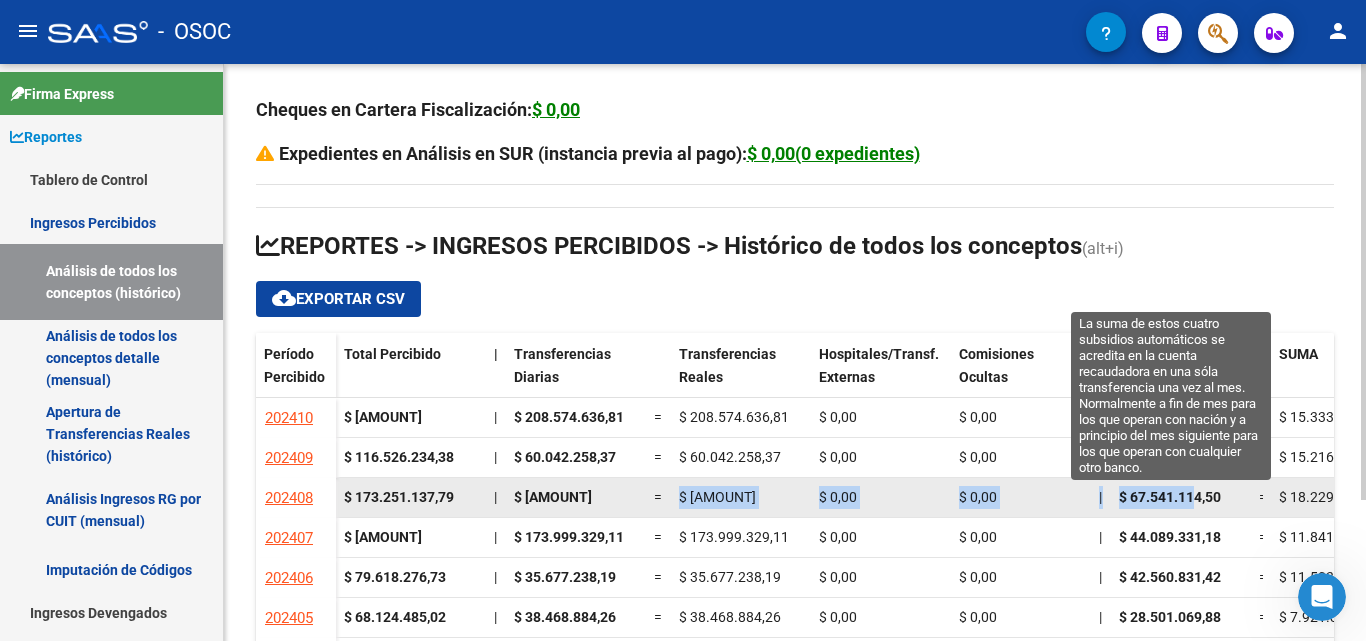 drag, startPoint x: 680, startPoint y: 495, endPoint x: 1197, endPoint y: 493, distance: 517.00385 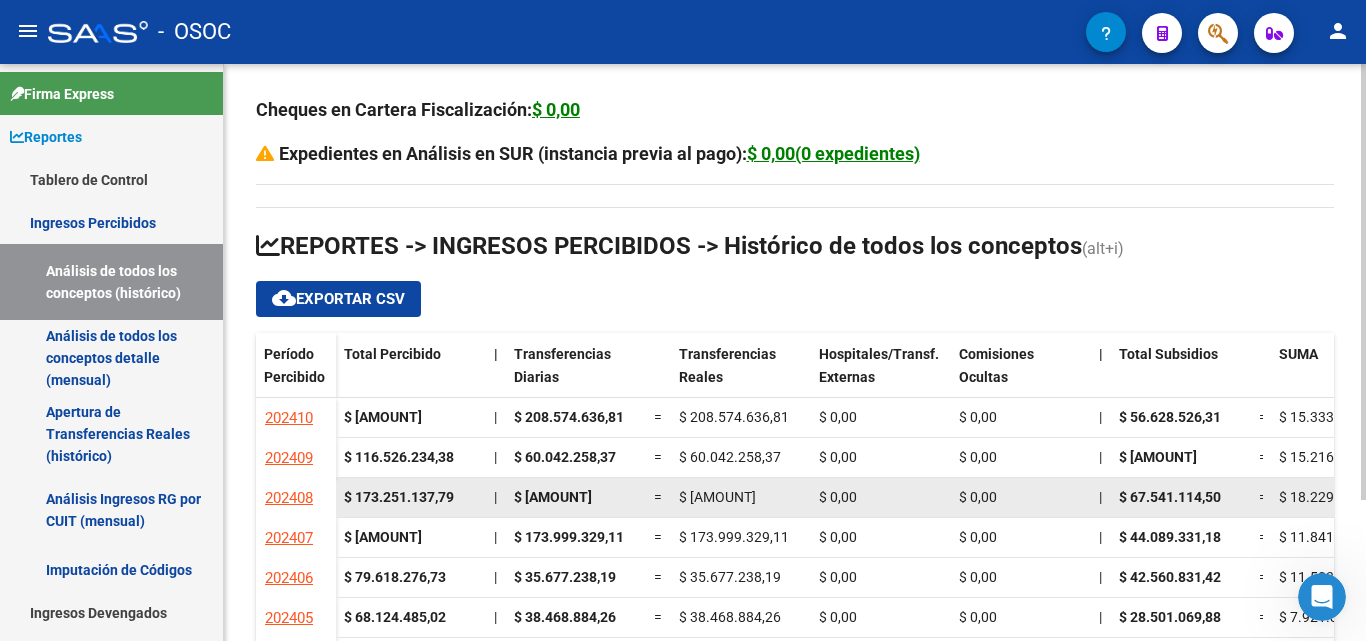 click on "=" 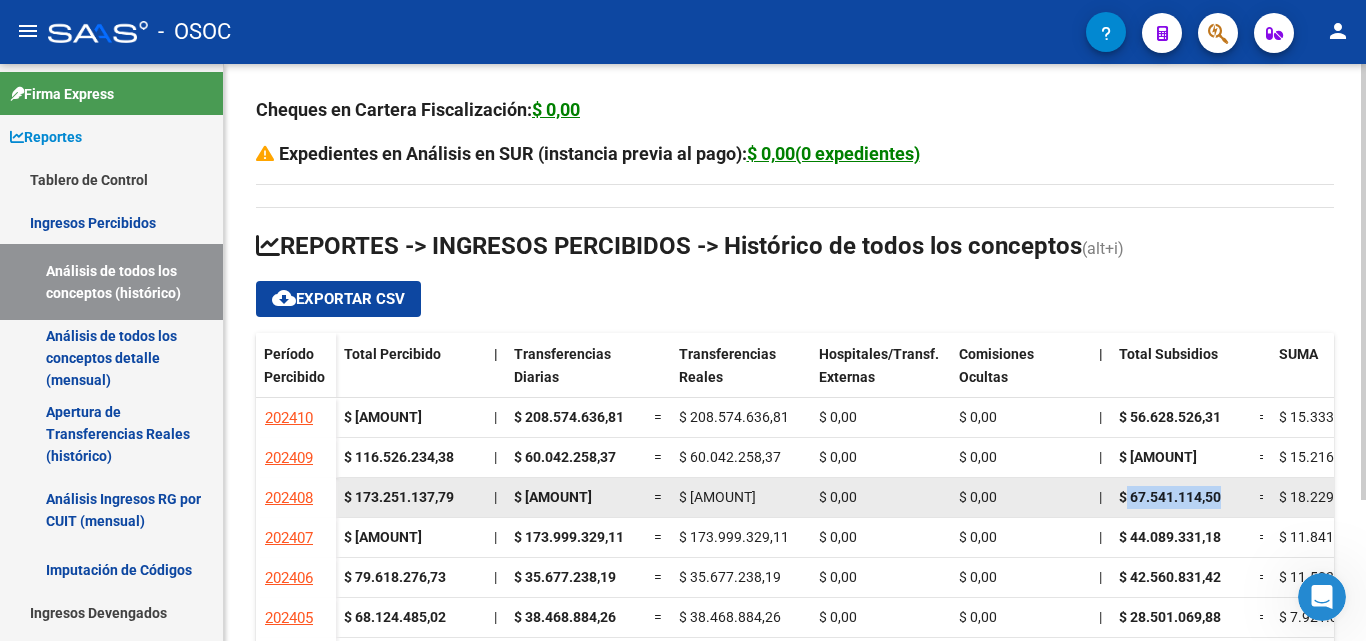 drag, startPoint x: 1124, startPoint y: 496, endPoint x: 1248, endPoint y: 498, distance: 124.01613 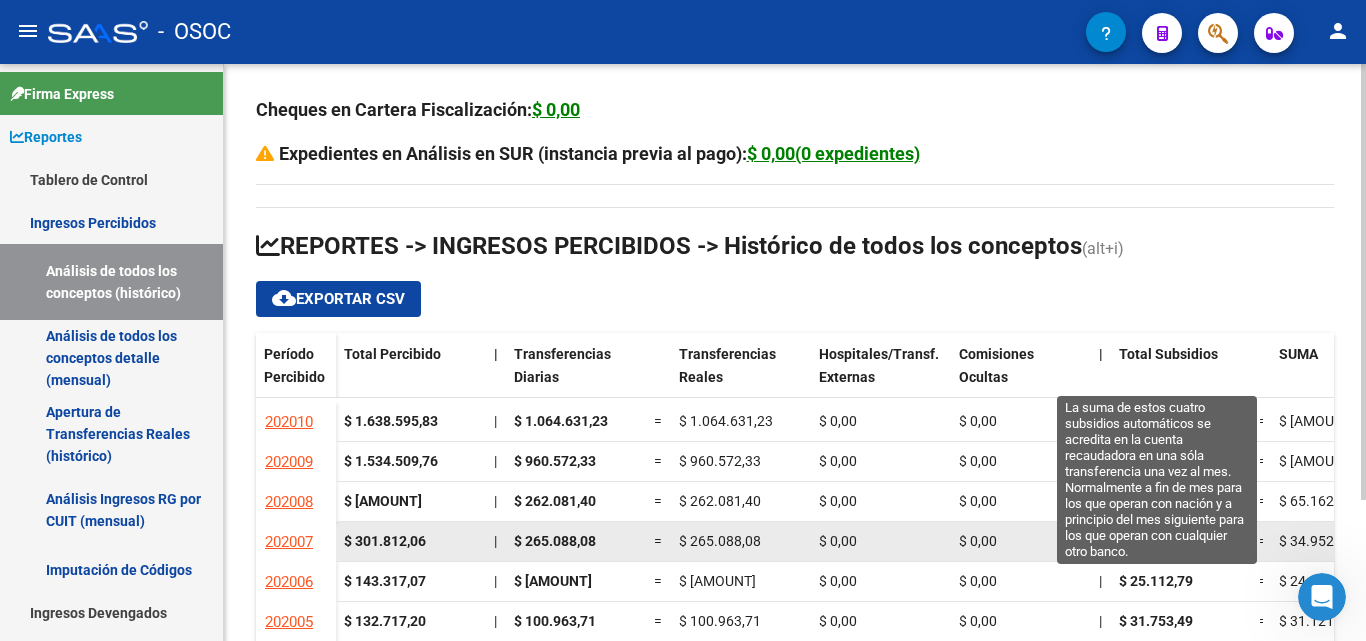 scroll, scrollTop: 2342, scrollLeft: 0, axis: vertical 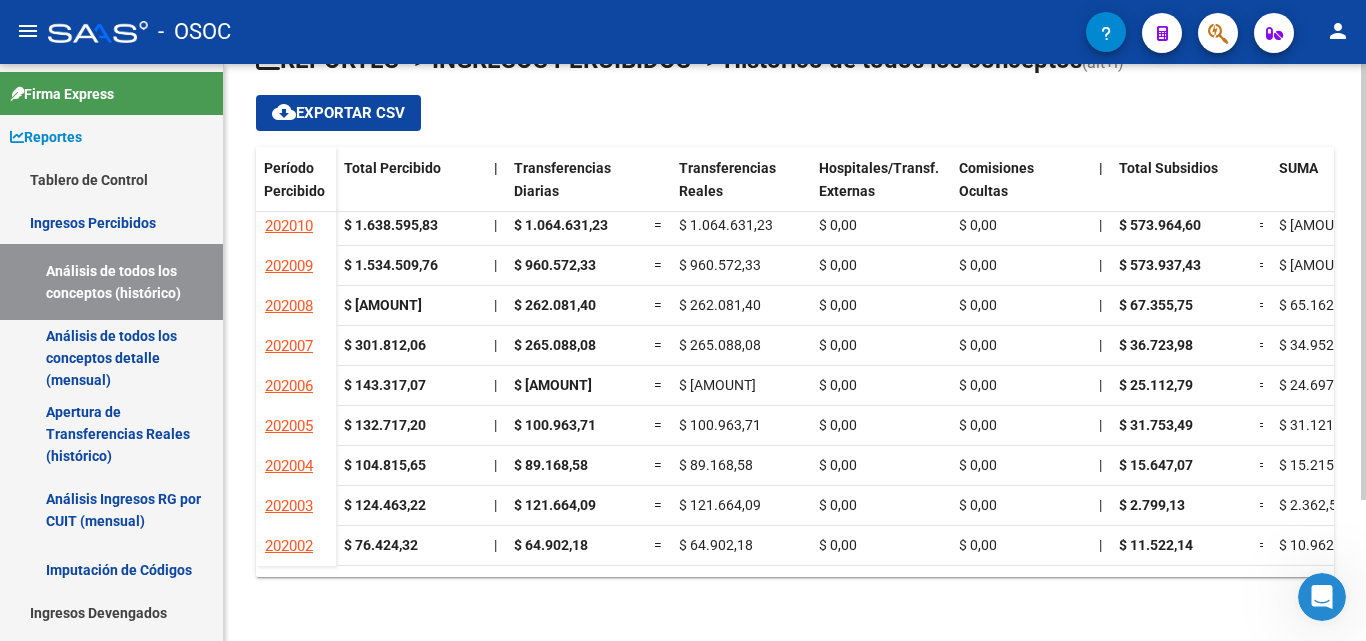 drag, startPoint x: 386, startPoint y: 579, endPoint x: 402, endPoint y: 570, distance: 18.35756 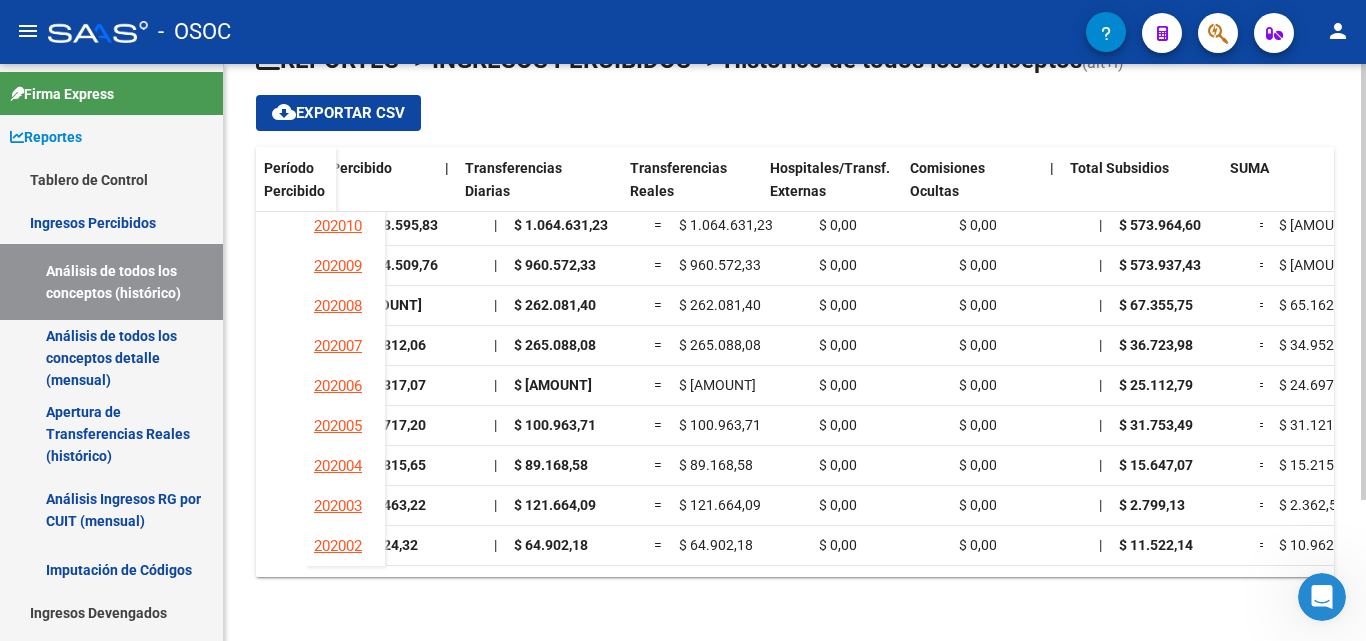 scroll, scrollTop: 2342, scrollLeft: 642, axis: both 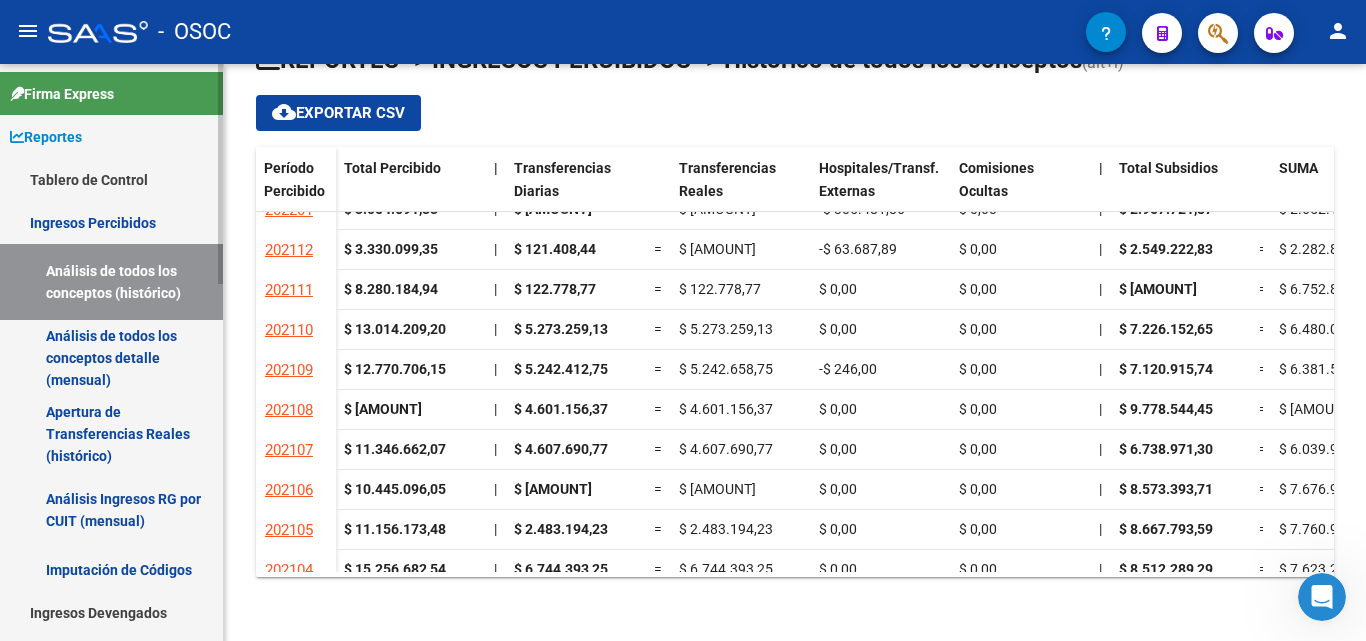 click on "Apertura de Transferencias Reales (histórico)" at bounding box center [111, 434] 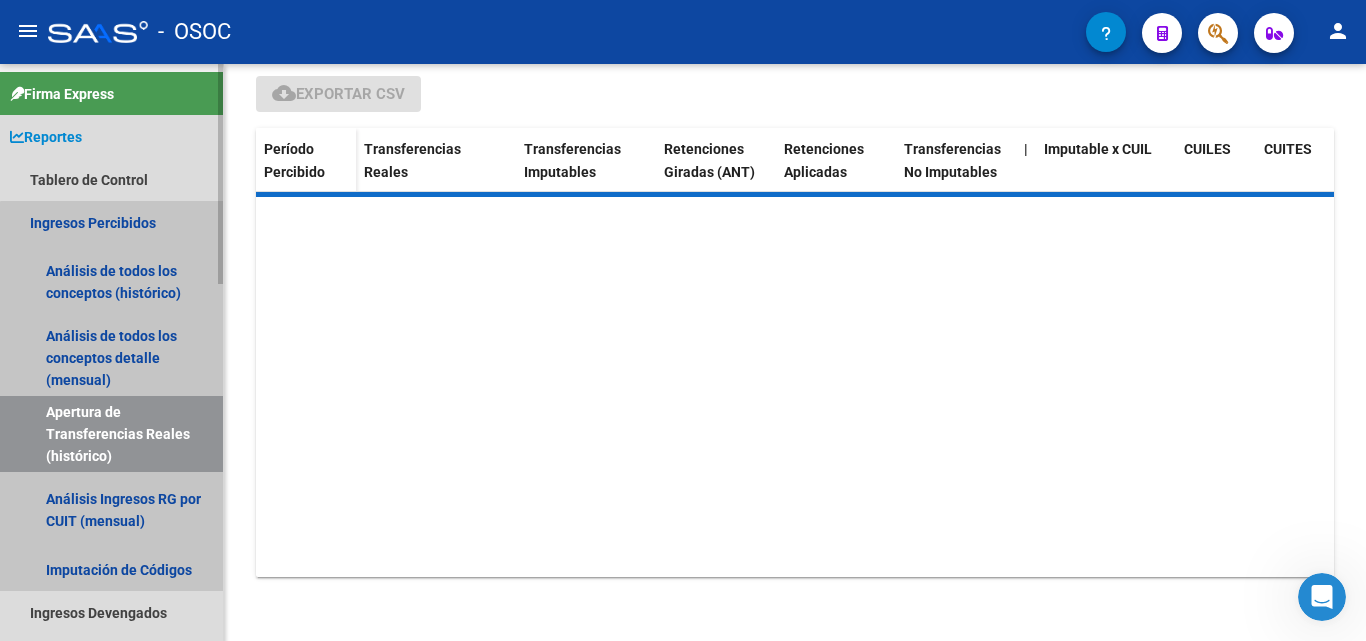 scroll, scrollTop: 0, scrollLeft: 0, axis: both 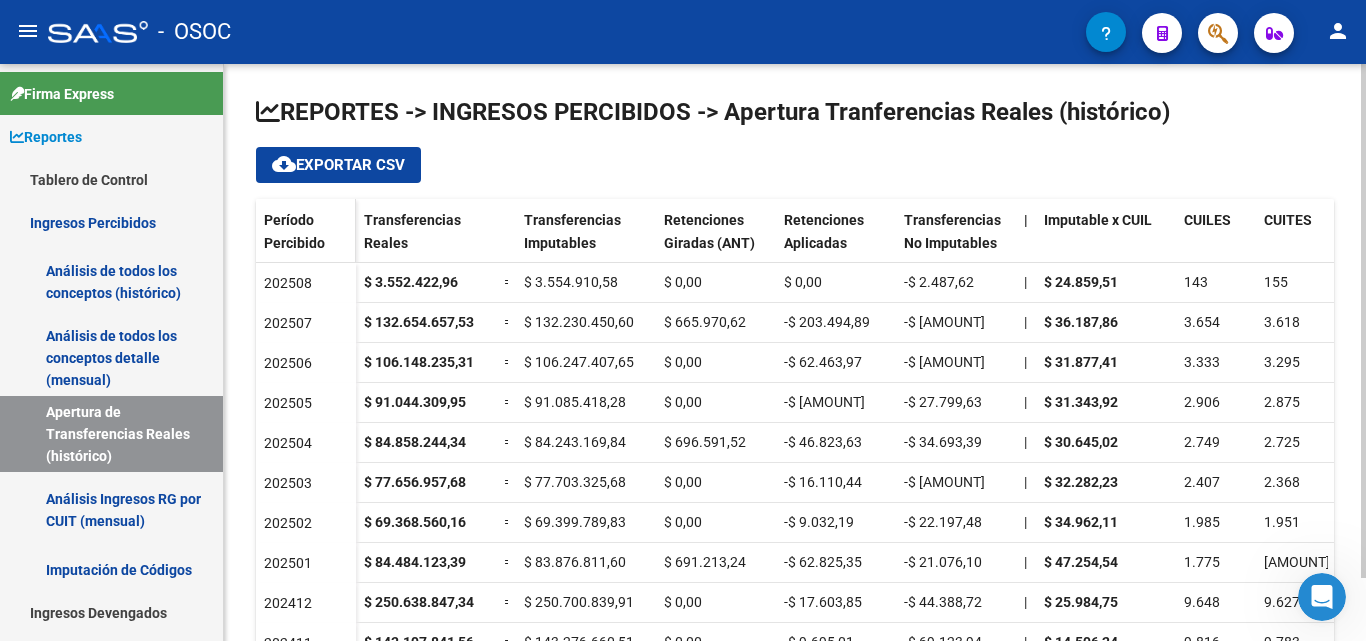 click on "Período Percibido" 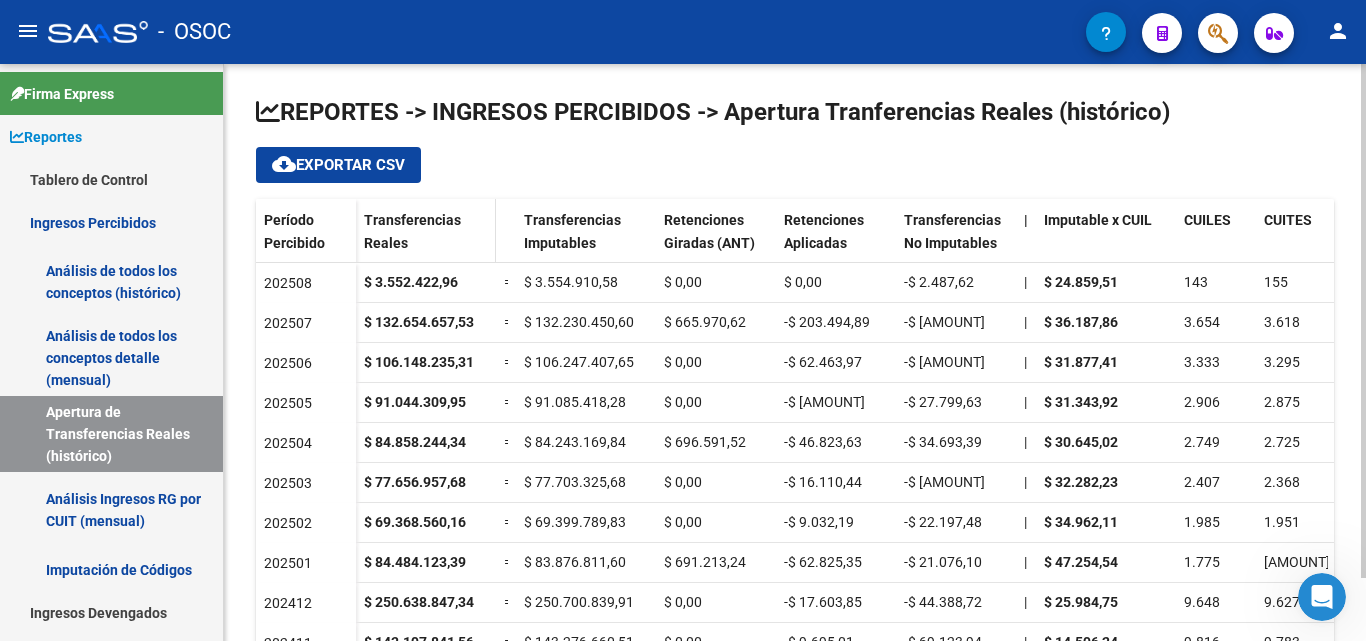 click on "Transferencias Reales" 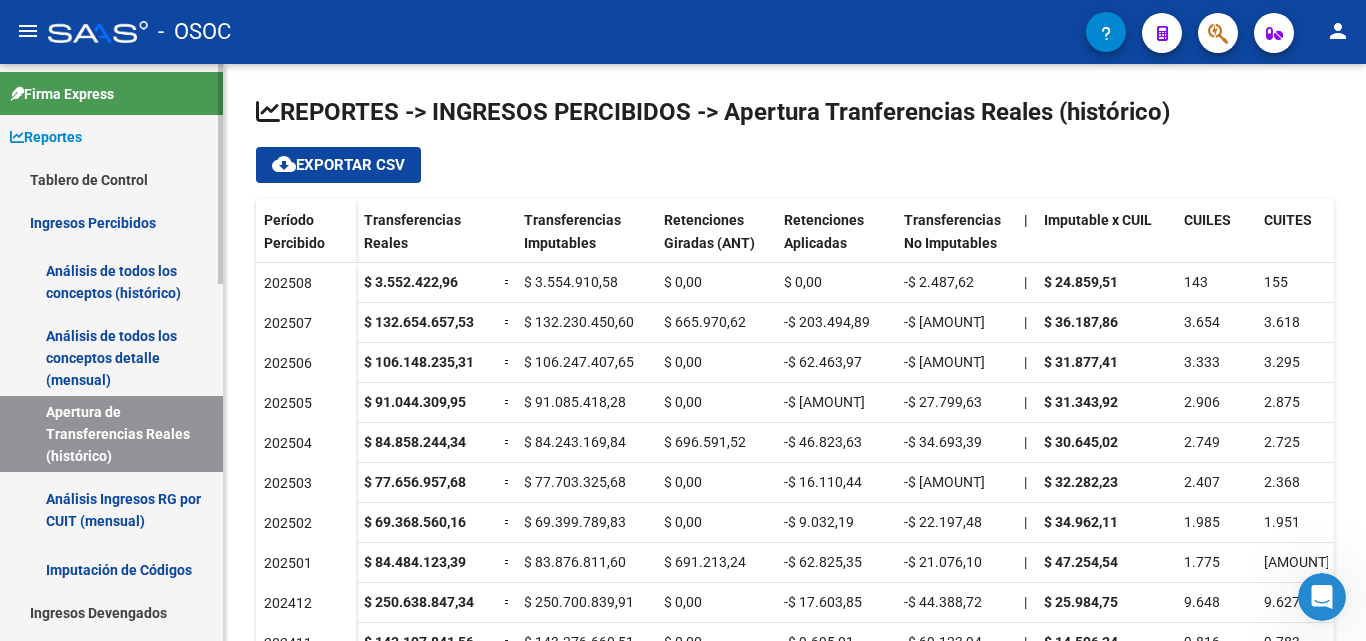 click on "Análisis de todos los conceptos (histórico)" at bounding box center [111, 282] 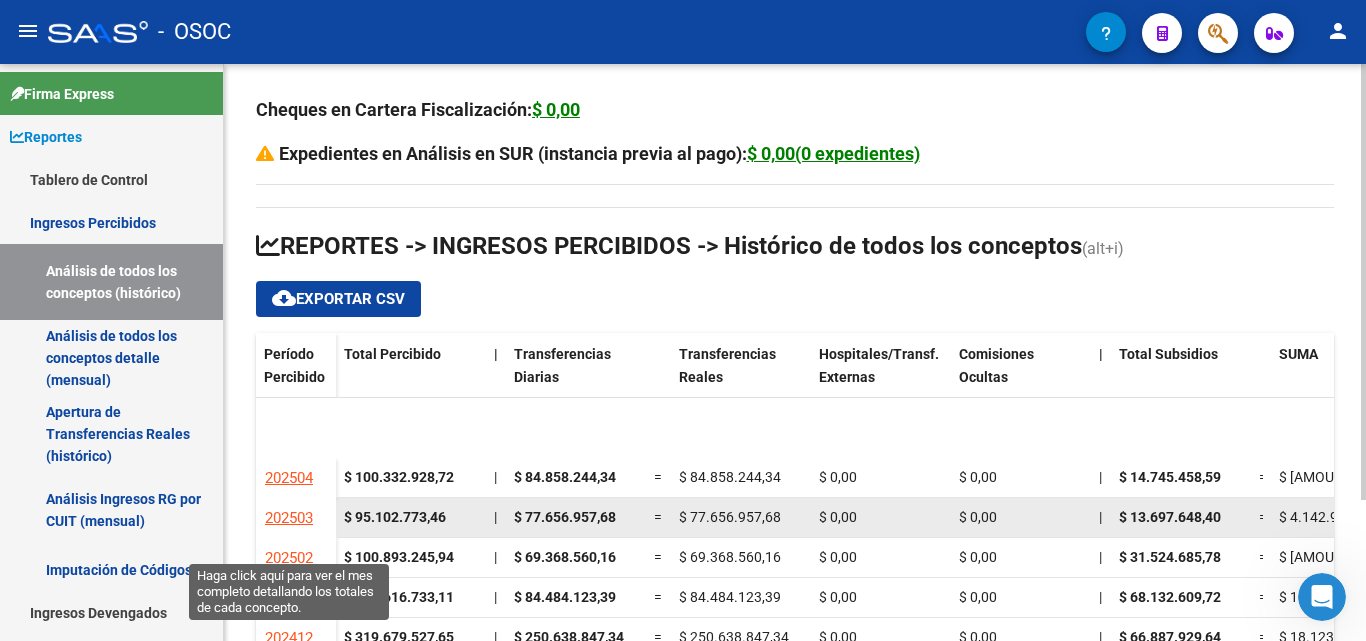 scroll, scrollTop: 400, scrollLeft: 0, axis: vertical 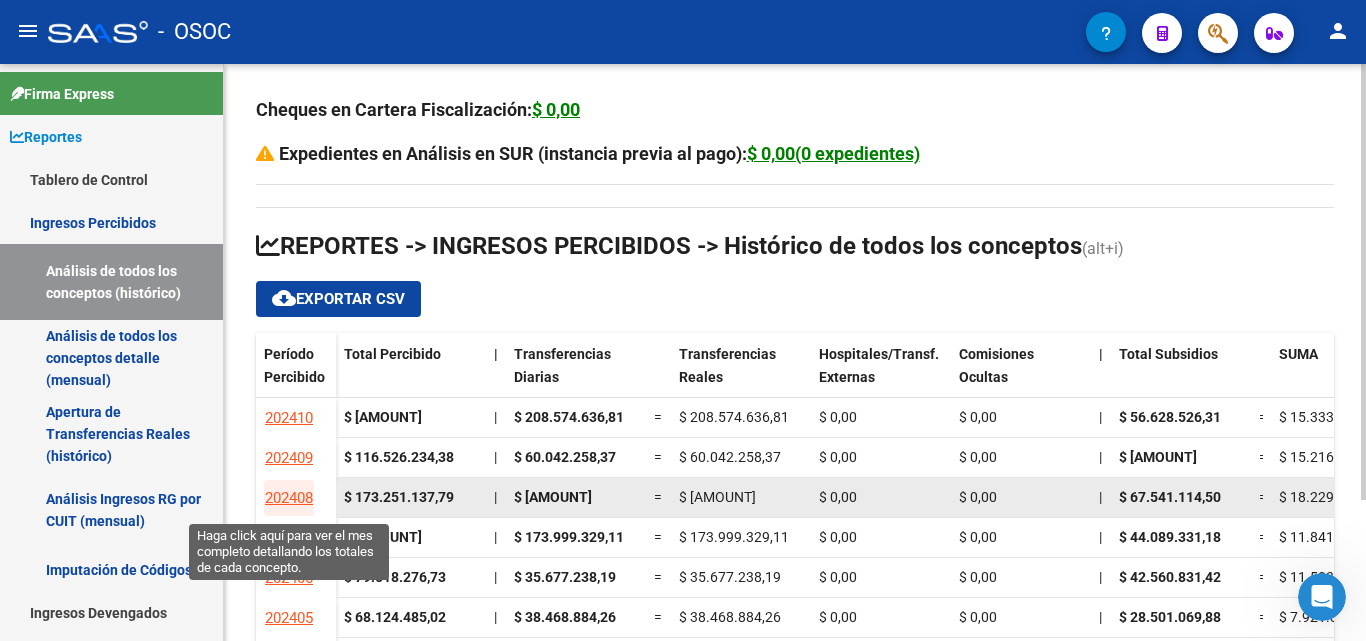 click on "202408" 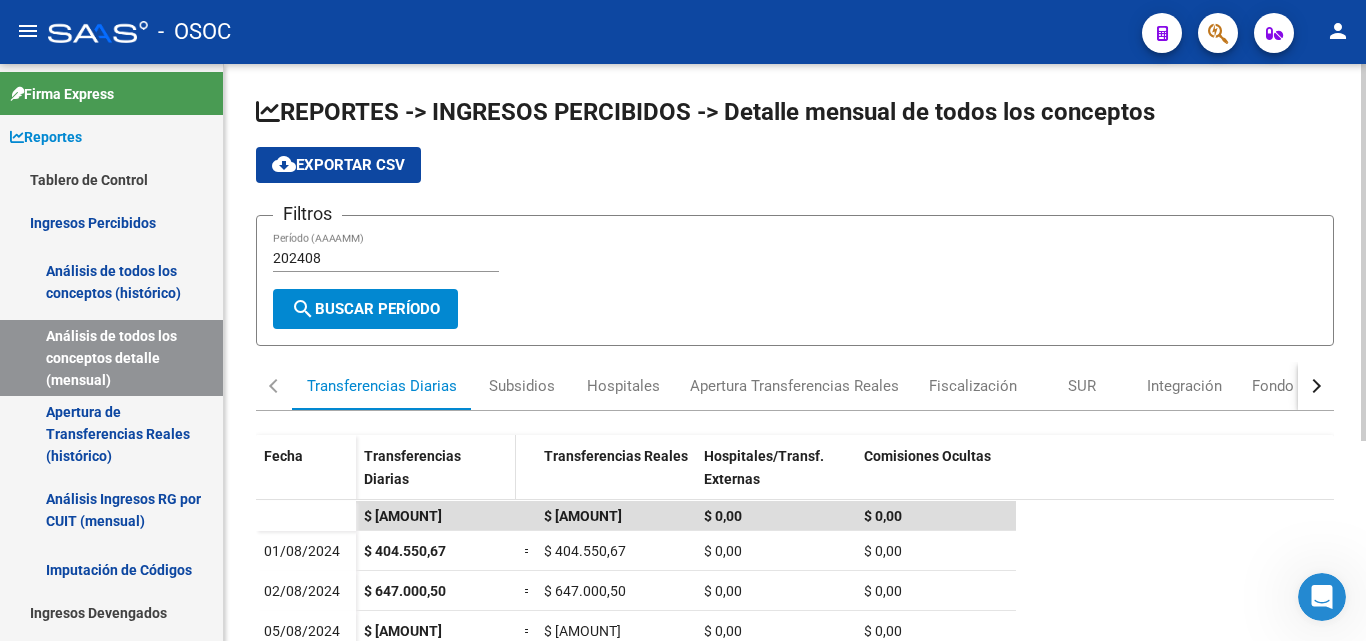 click on "Transferencias Diarias" at bounding box center (412, 467) 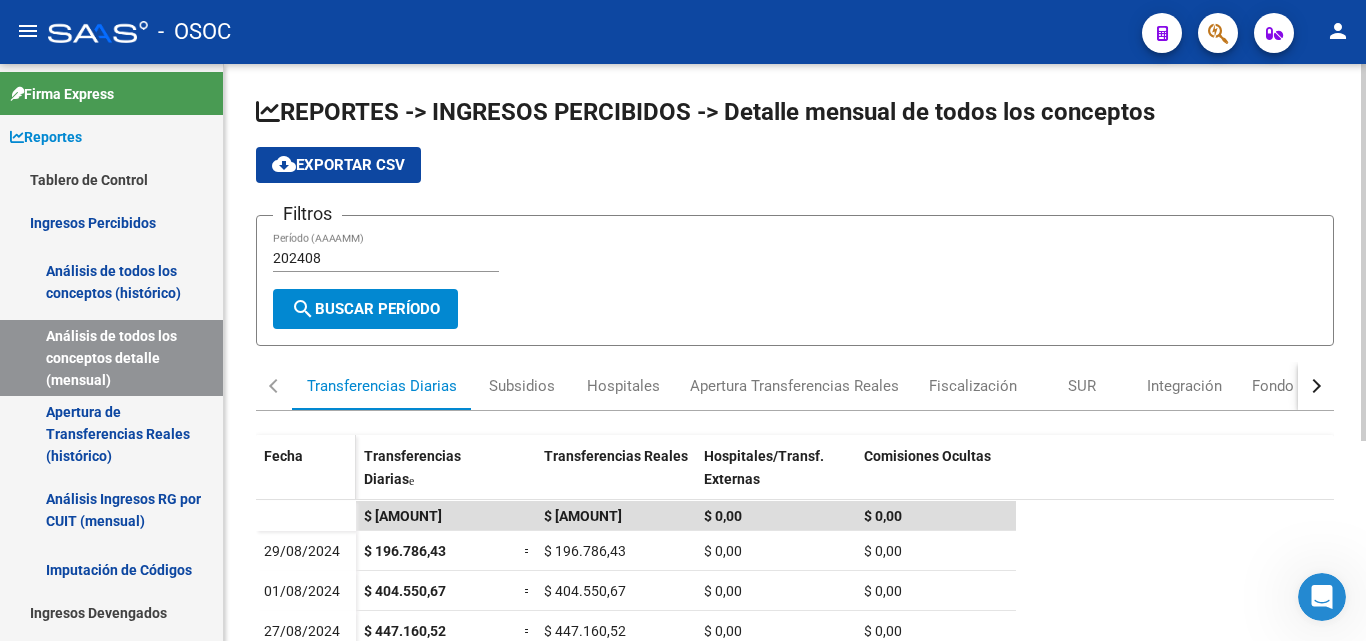 click on "Fecha" at bounding box center (283, 456) 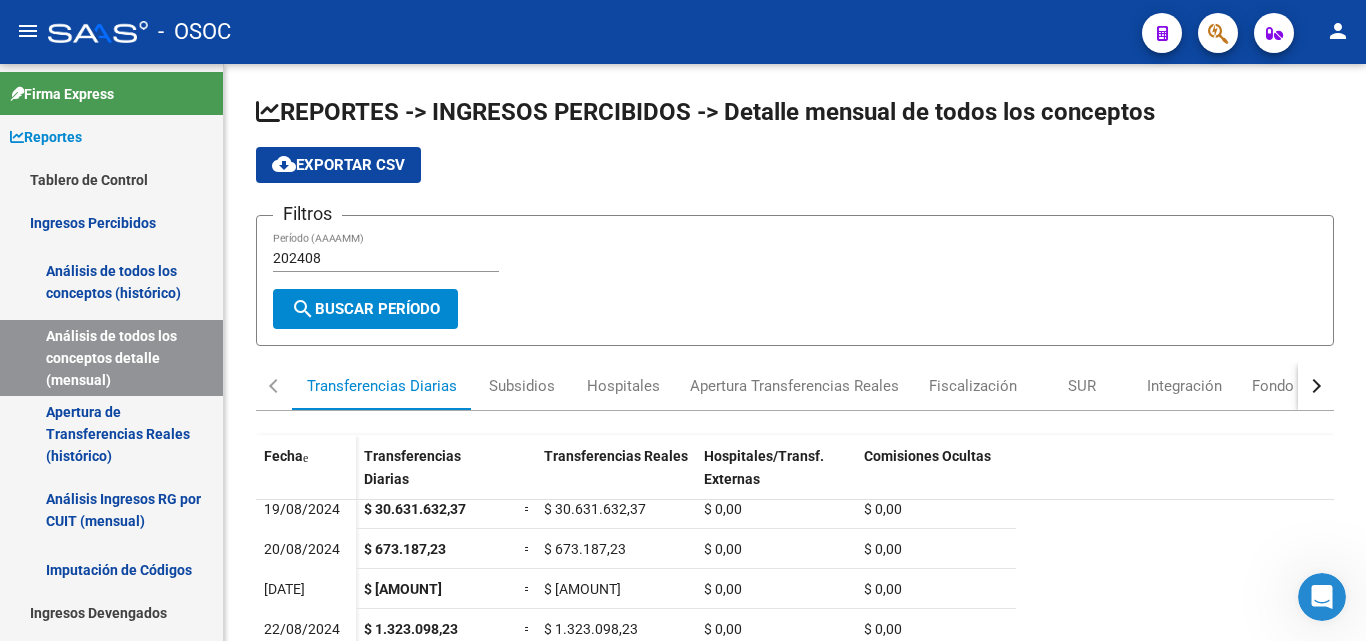 scroll, scrollTop: 526, scrollLeft: 0, axis: vertical 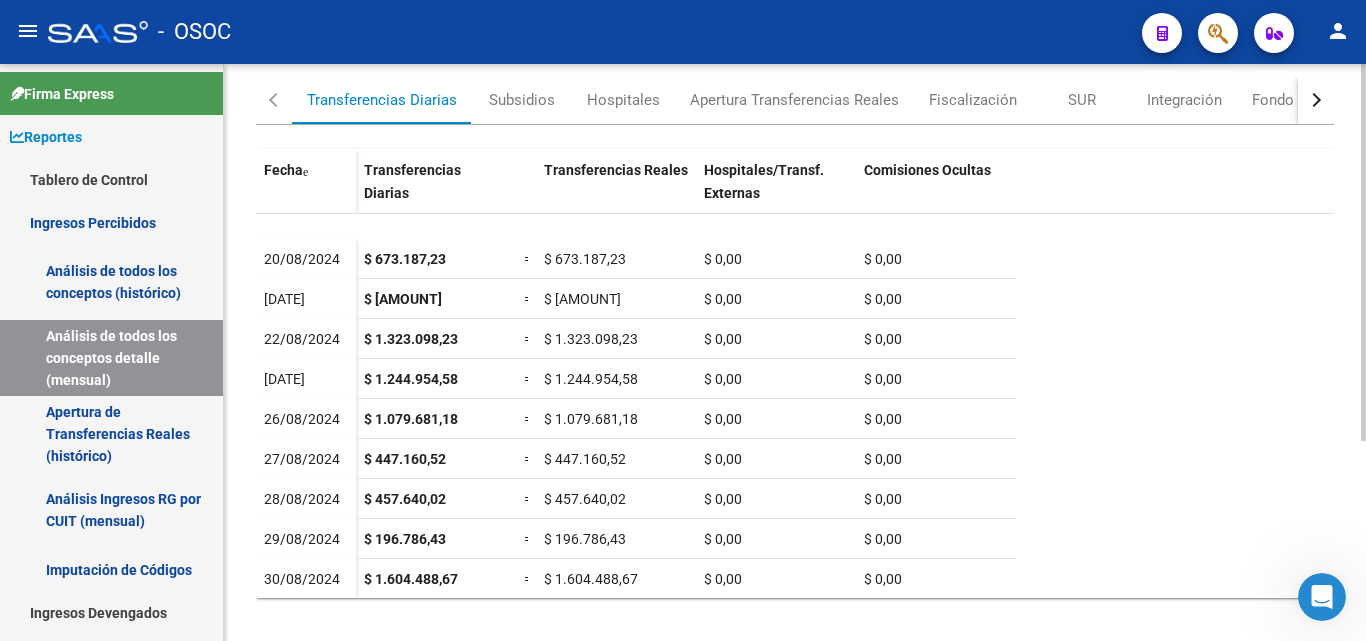 click 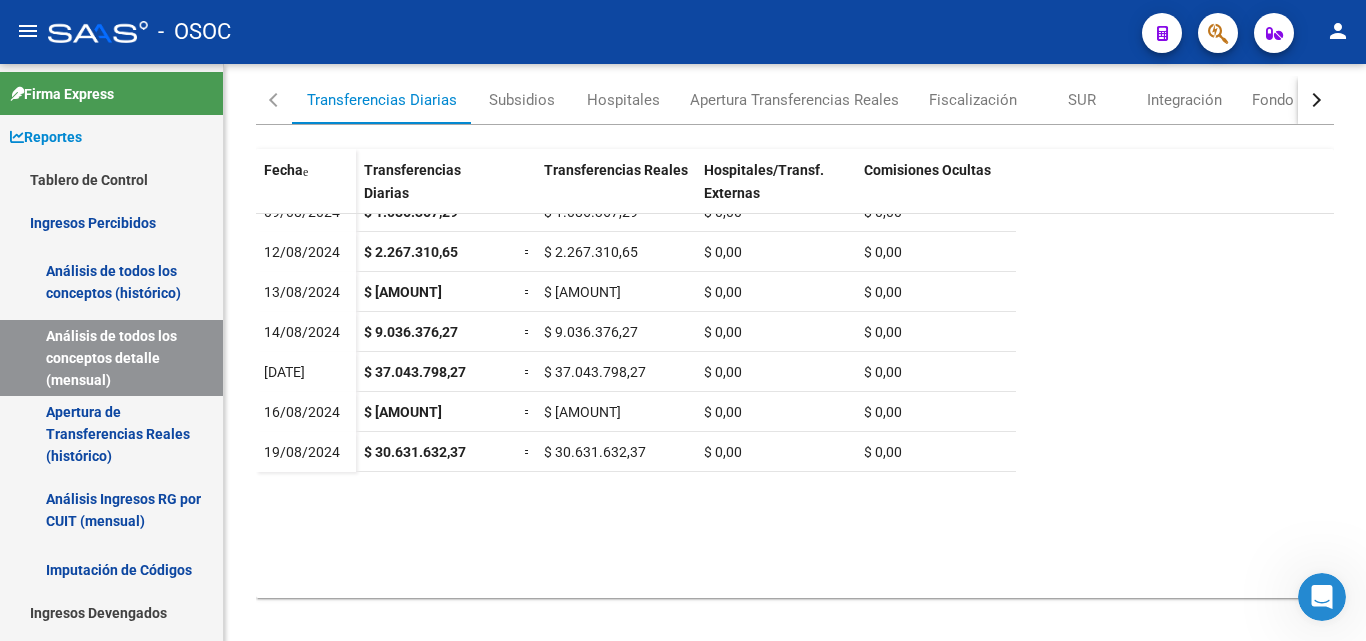 scroll, scrollTop: 0, scrollLeft: 0, axis: both 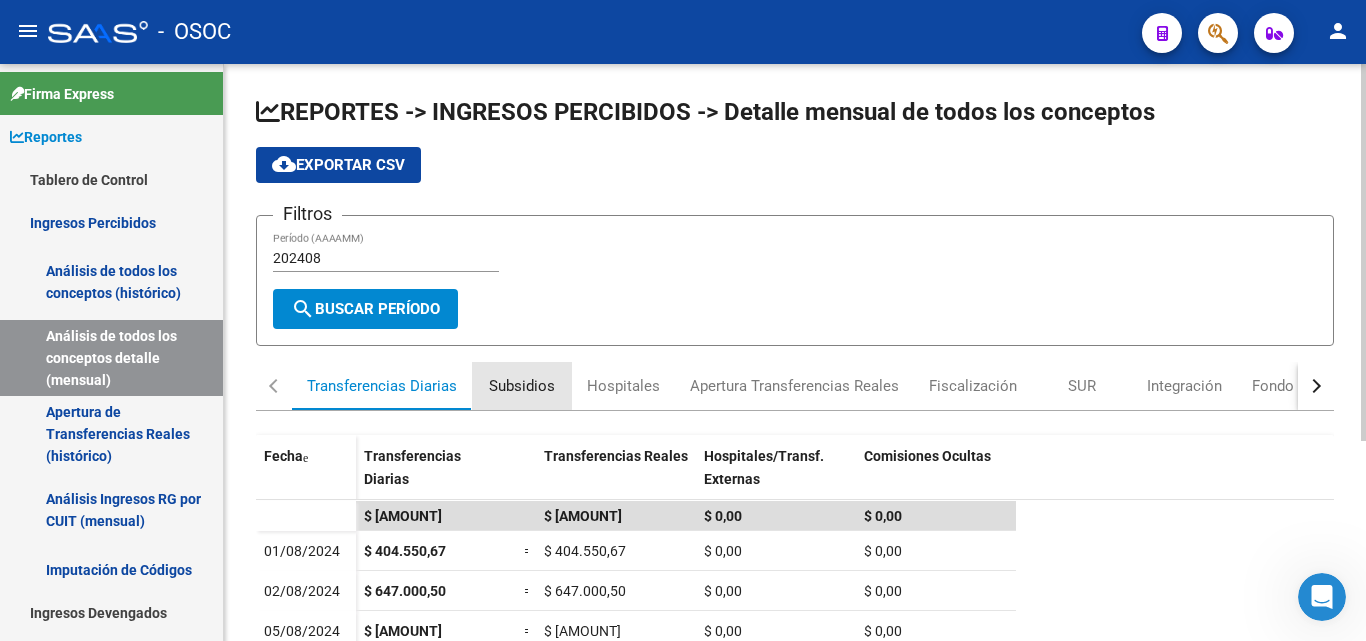 click on "Subsidios" at bounding box center (522, 386) 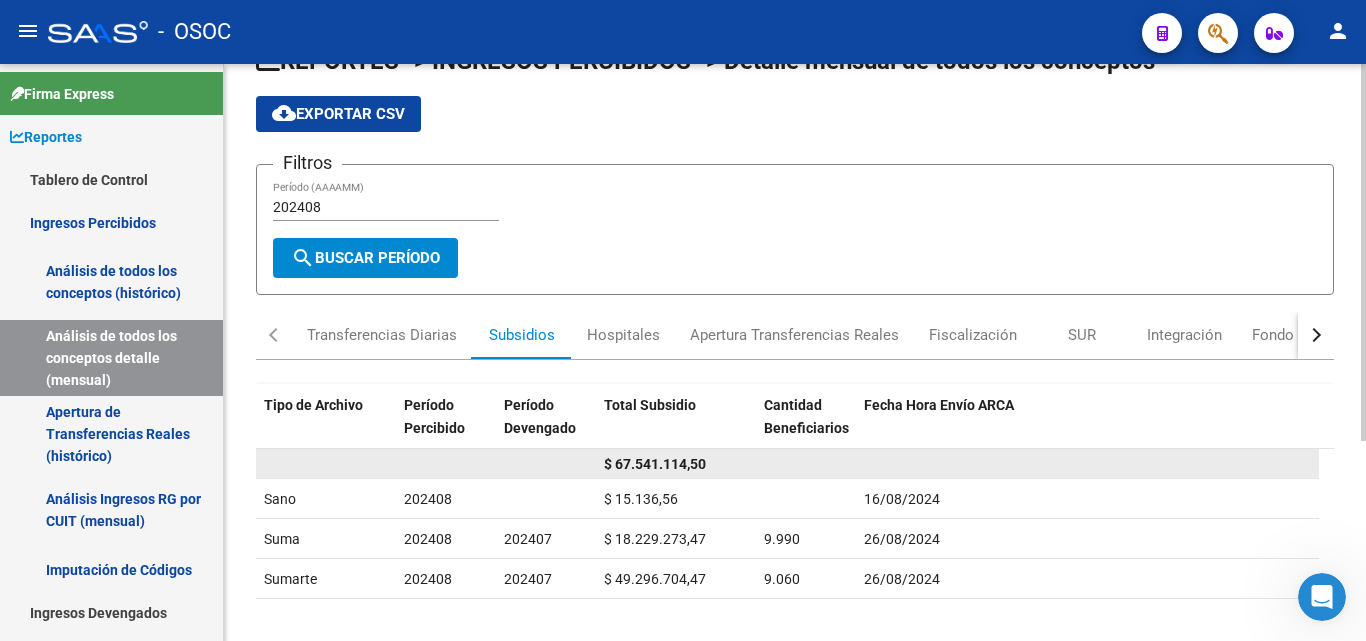 scroll, scrollTop: 200, scrollLeft: 0, axis: vertical 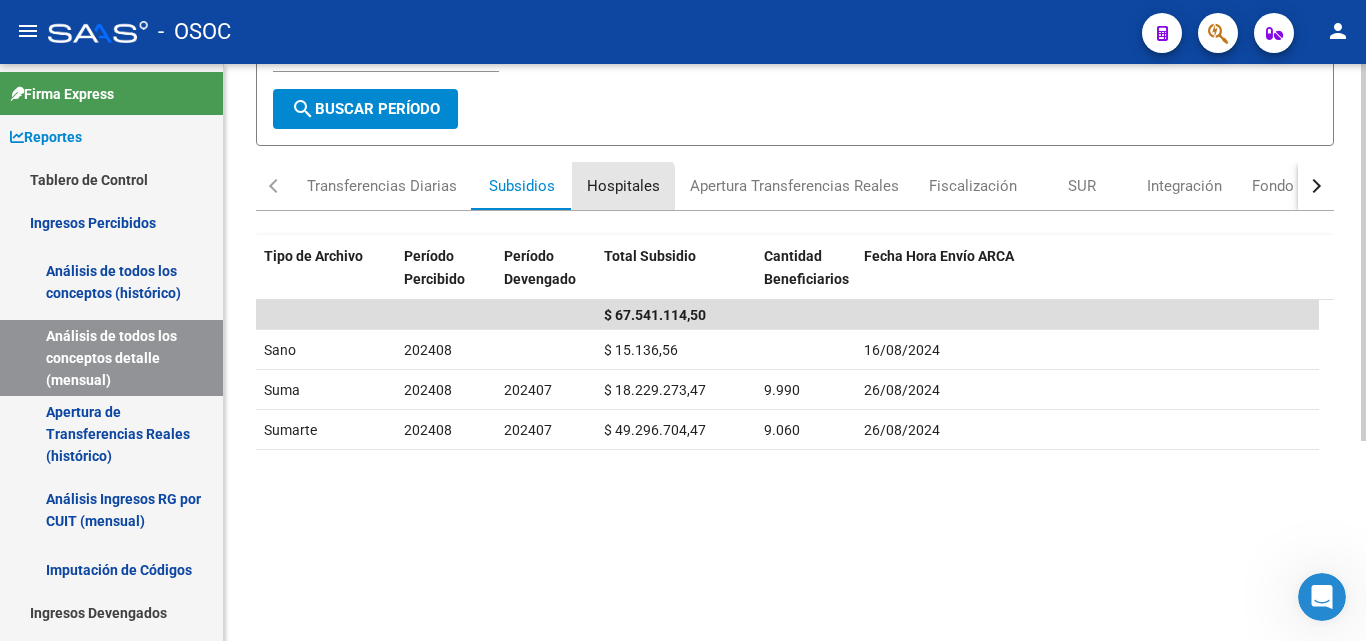 click on "Hospitales" at bounding box center (623, 186) 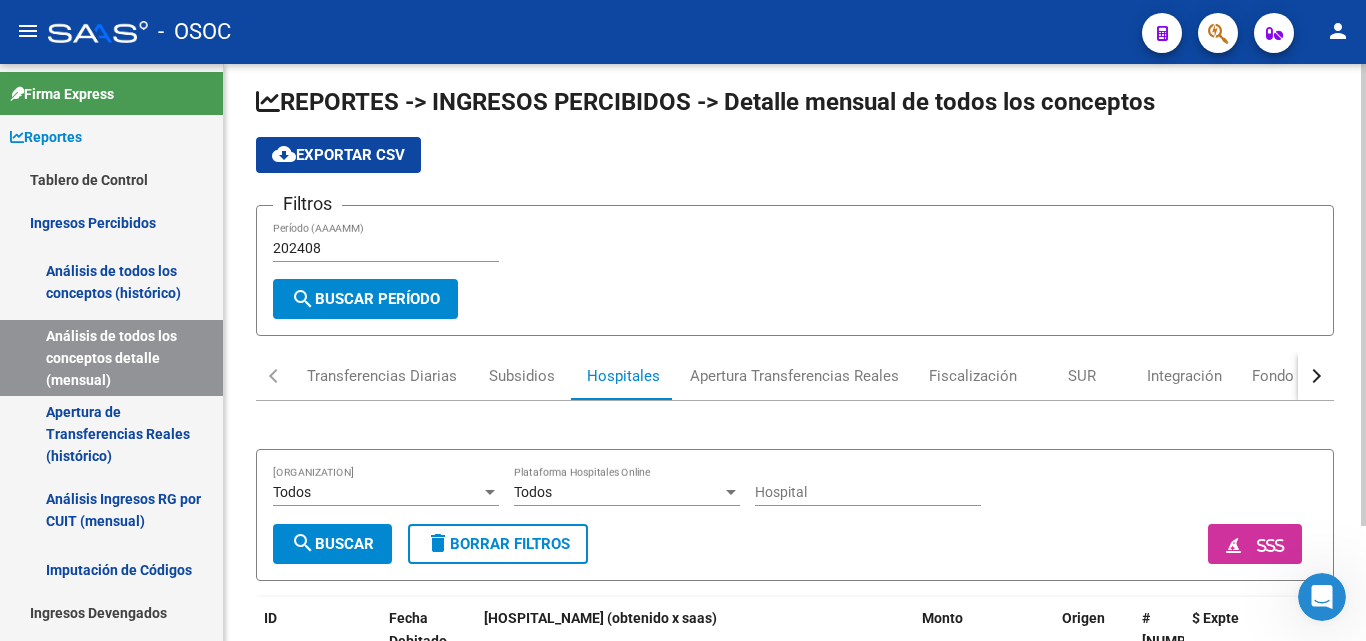 scroll, scrollTop: 0, scrollLeft: 0, axis: both 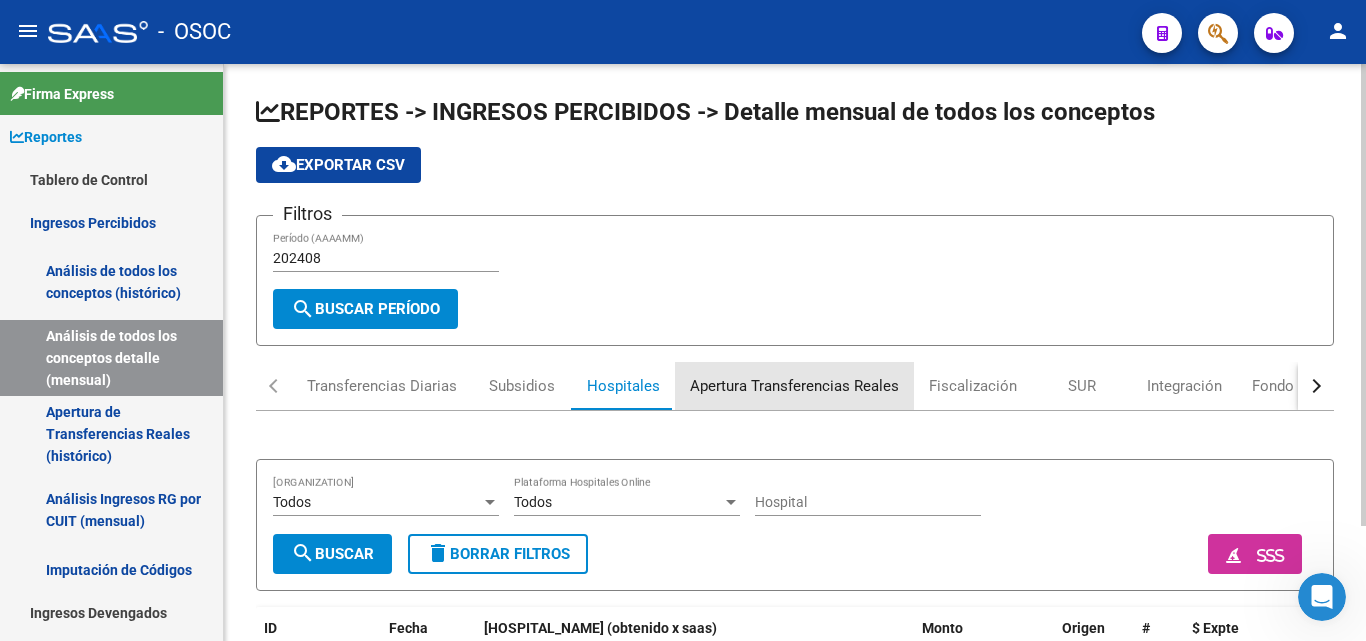 click on "Apertura Transferencias Reales" at bounding box center [794, 386] 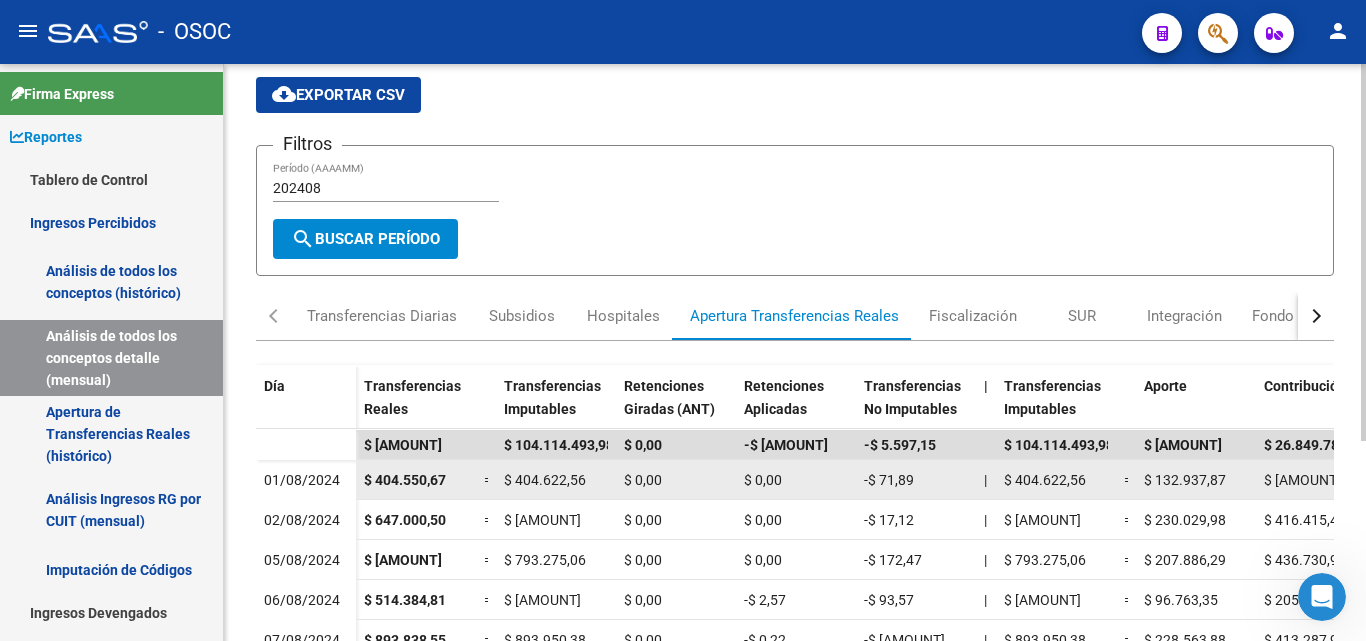 scroll, scrollTop: 100, scrollLeft: 0, axis: vertical 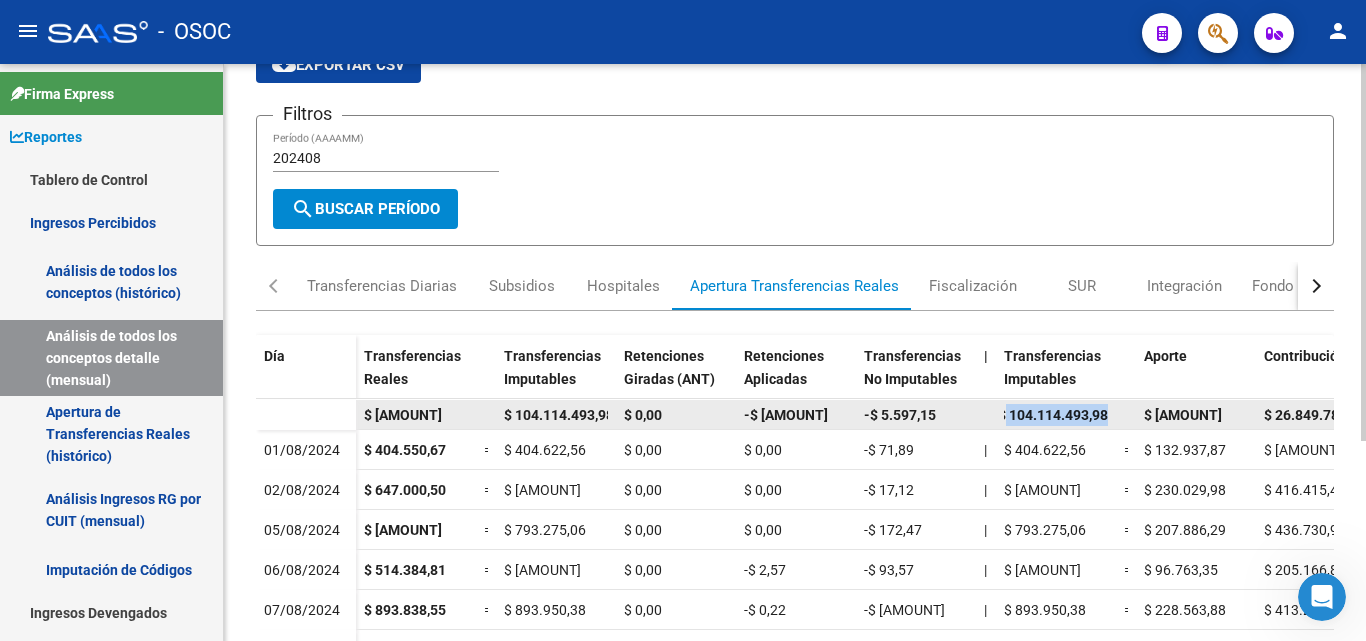 drag, startPoint x: 1010, startPoint y: 416, endPoint x: 1108, endPoint y: 414, distance: 98.02041 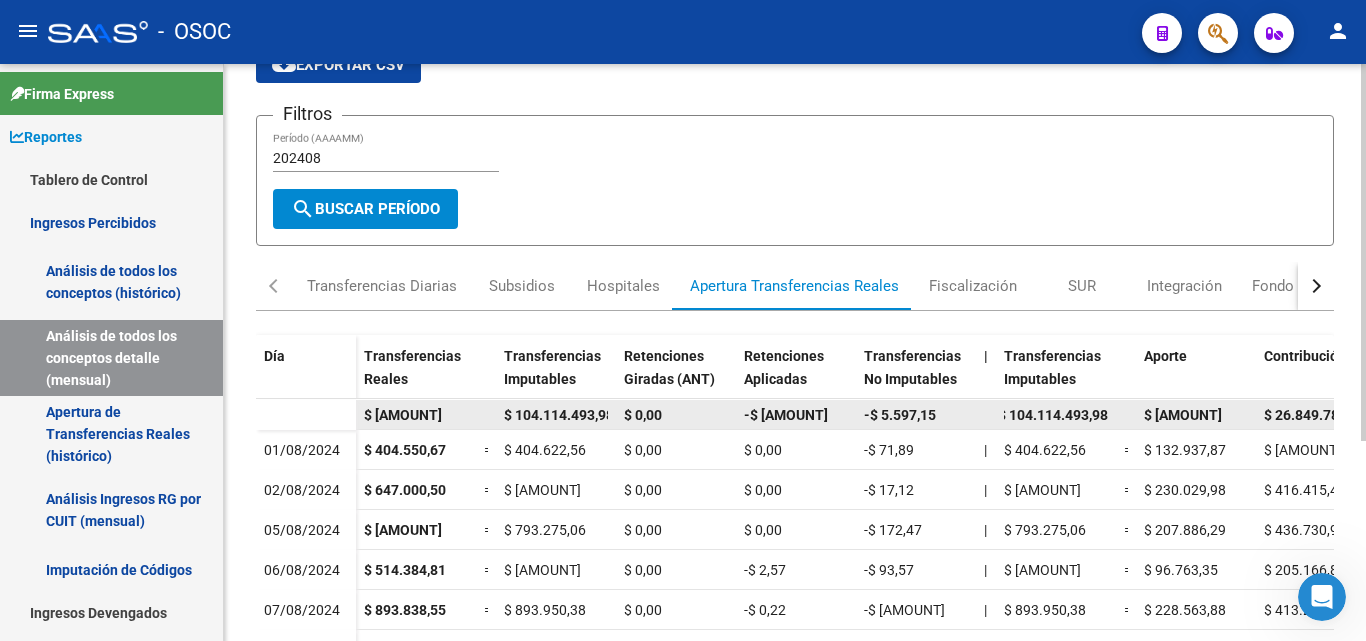 click on "$ 104.114.493,98" 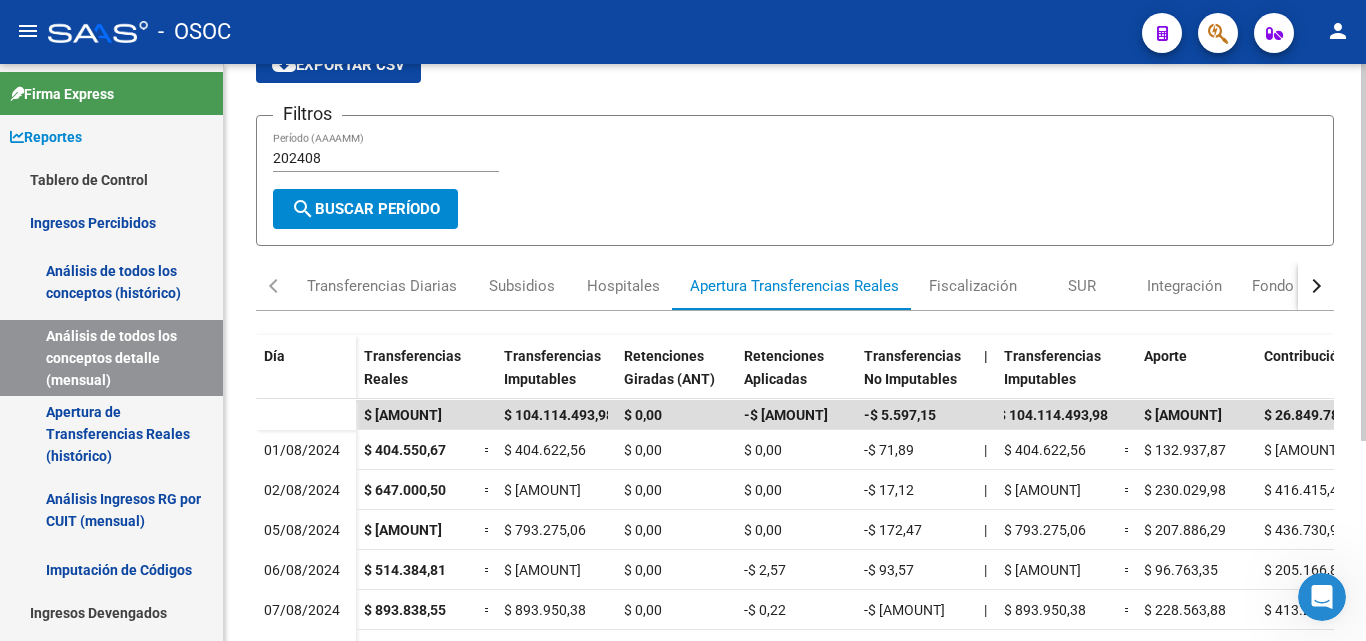 click on "202408" at bounding box center [386, 158] 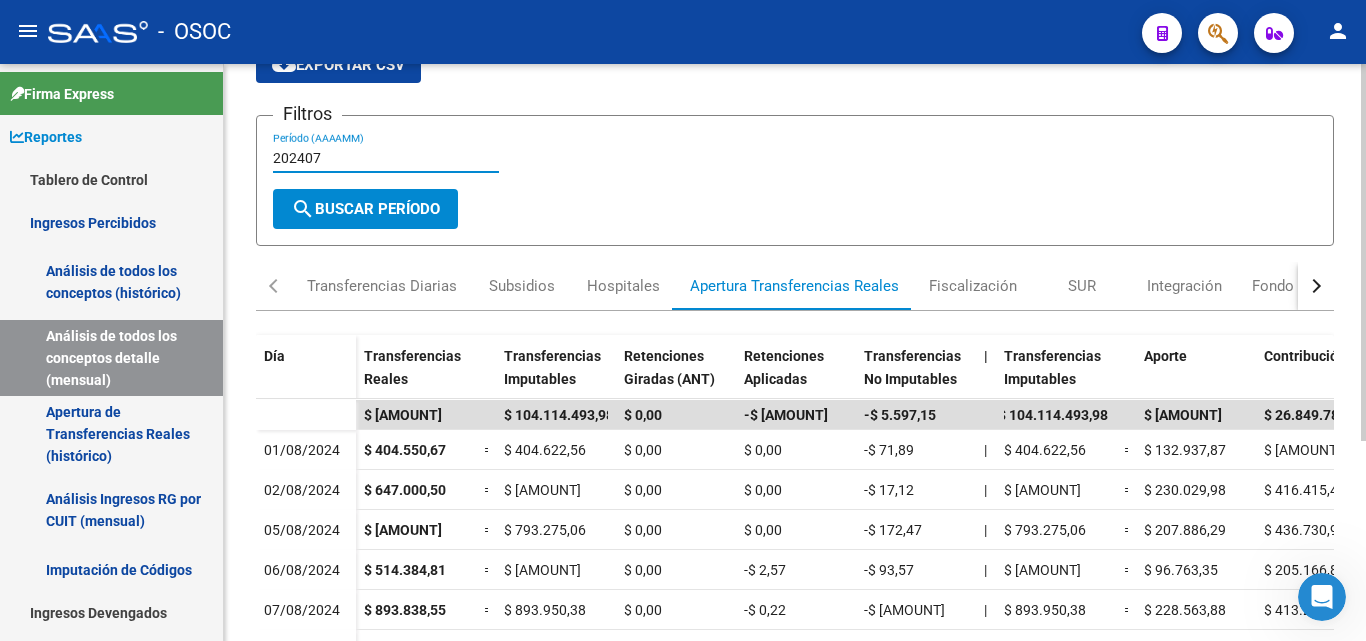 type on "202407" 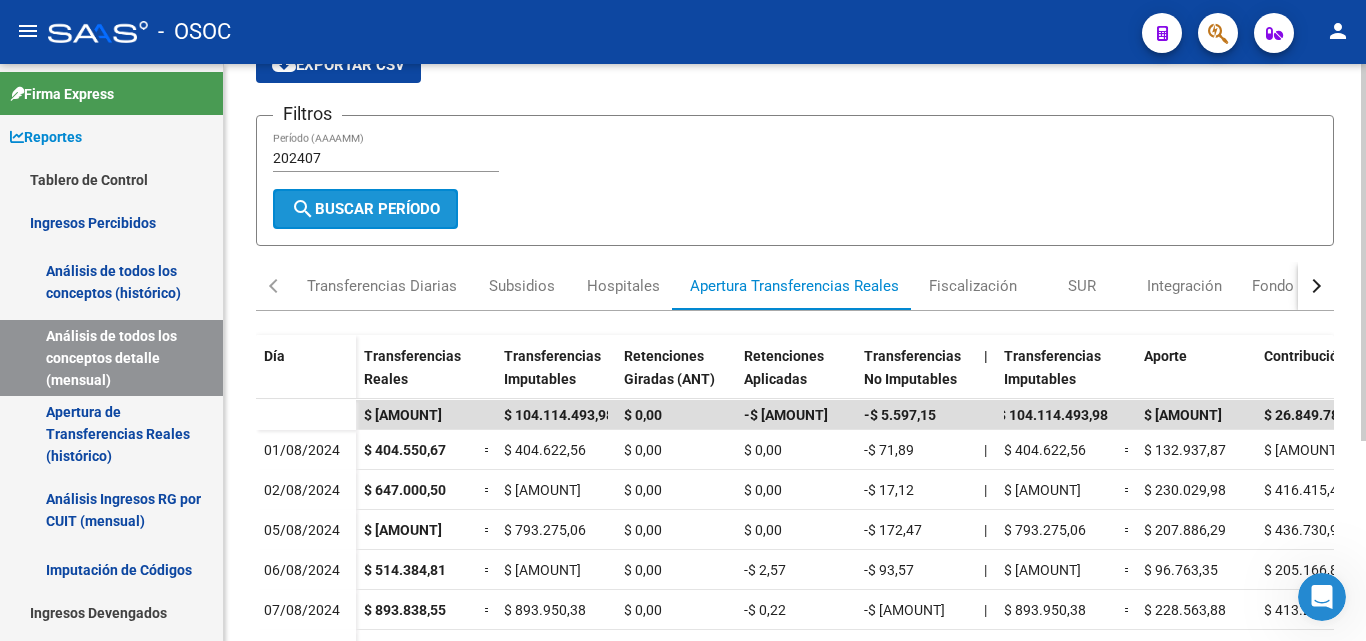 click on "search  Buscar Período" 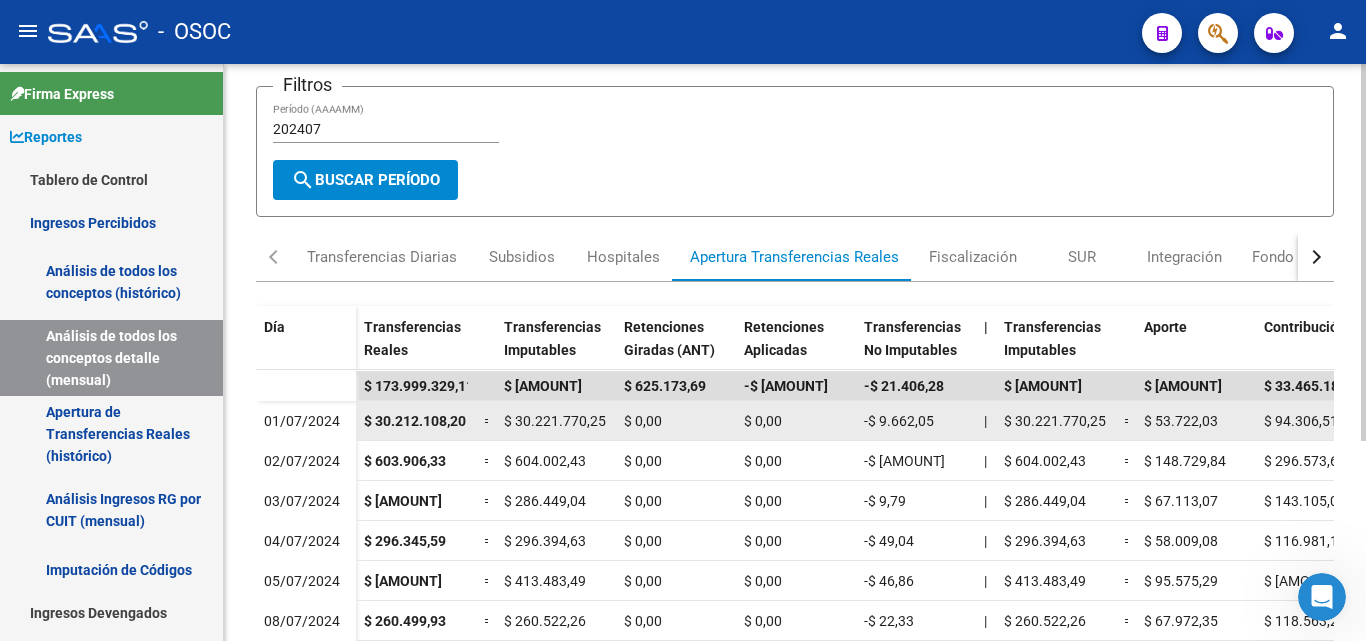 scroll, scrollTop: 100, scrollLeft: 0, axis: vertical 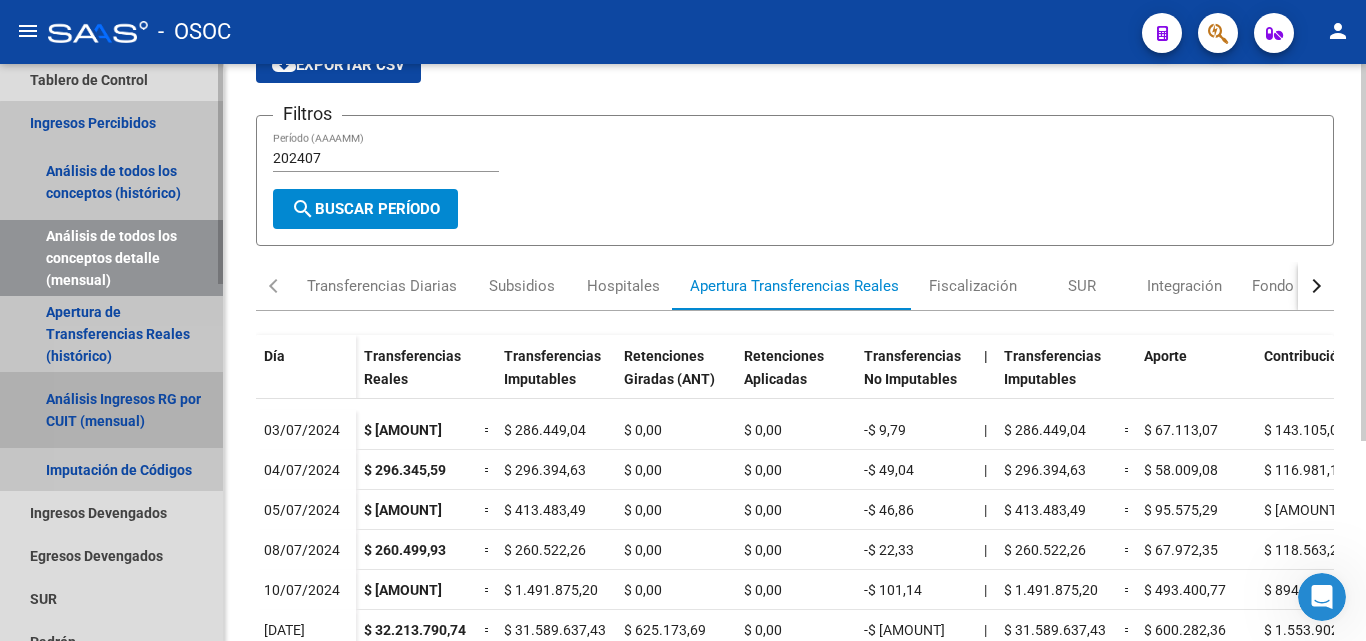 click on "Análisis Ingresos RG por CUIT (mensual)" at bounding box center [111, 410] 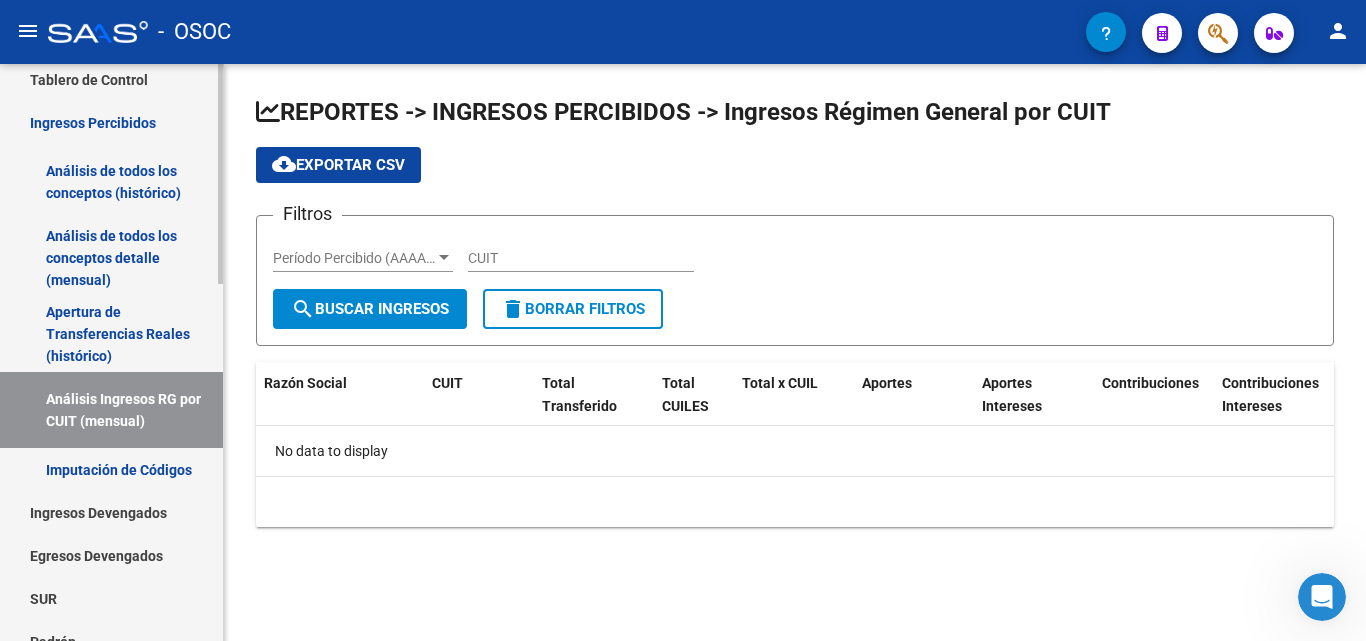 scroll, scrollTop: 0, scrollLeft: 0, axis: both 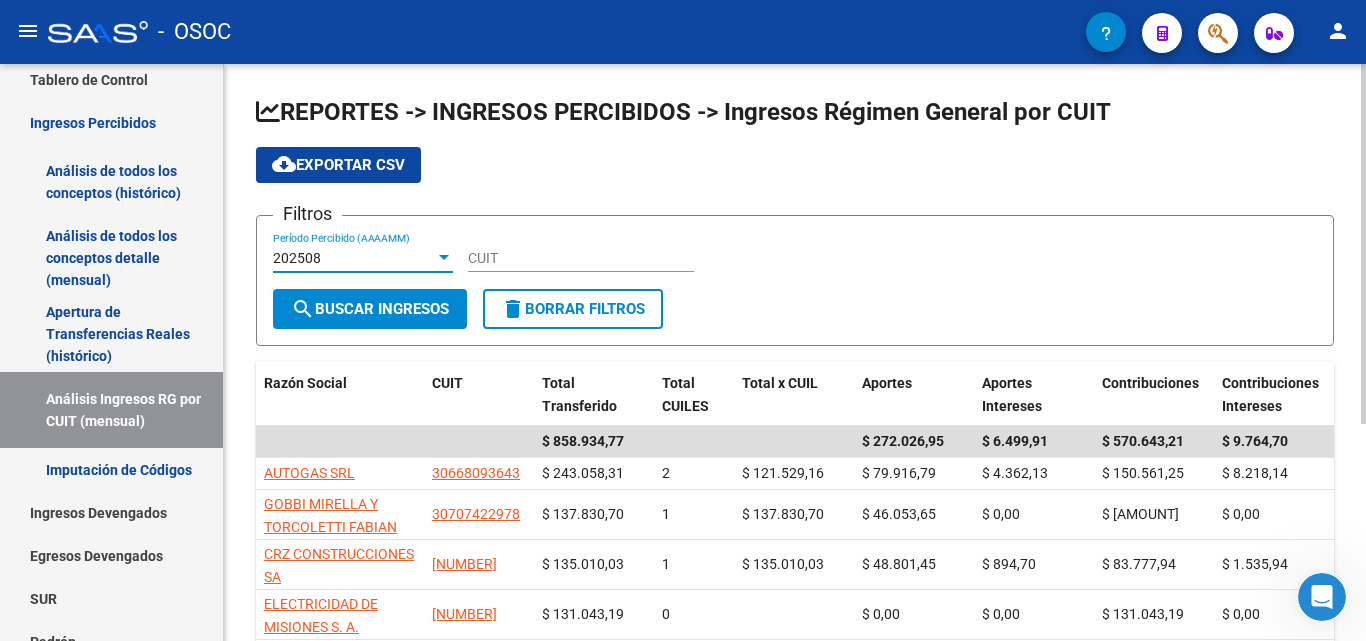 click on "202508" at bounding box center [297, 258] 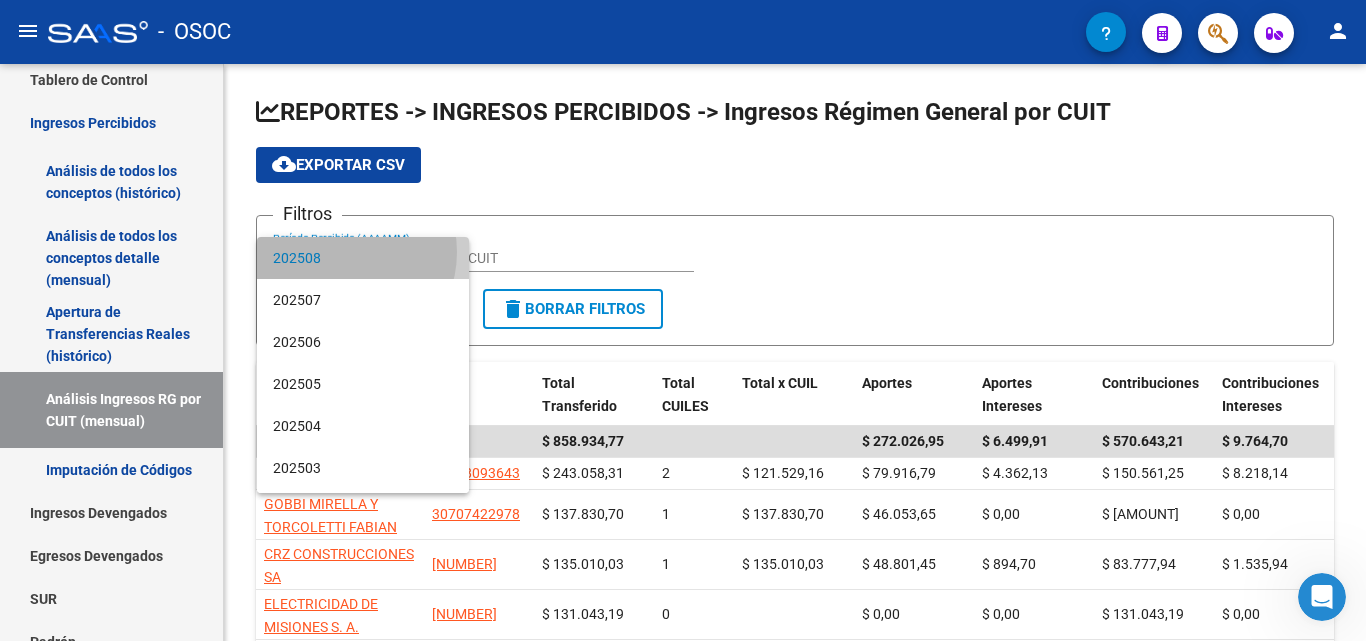 click on "202508" at bounding box center (363, 258) 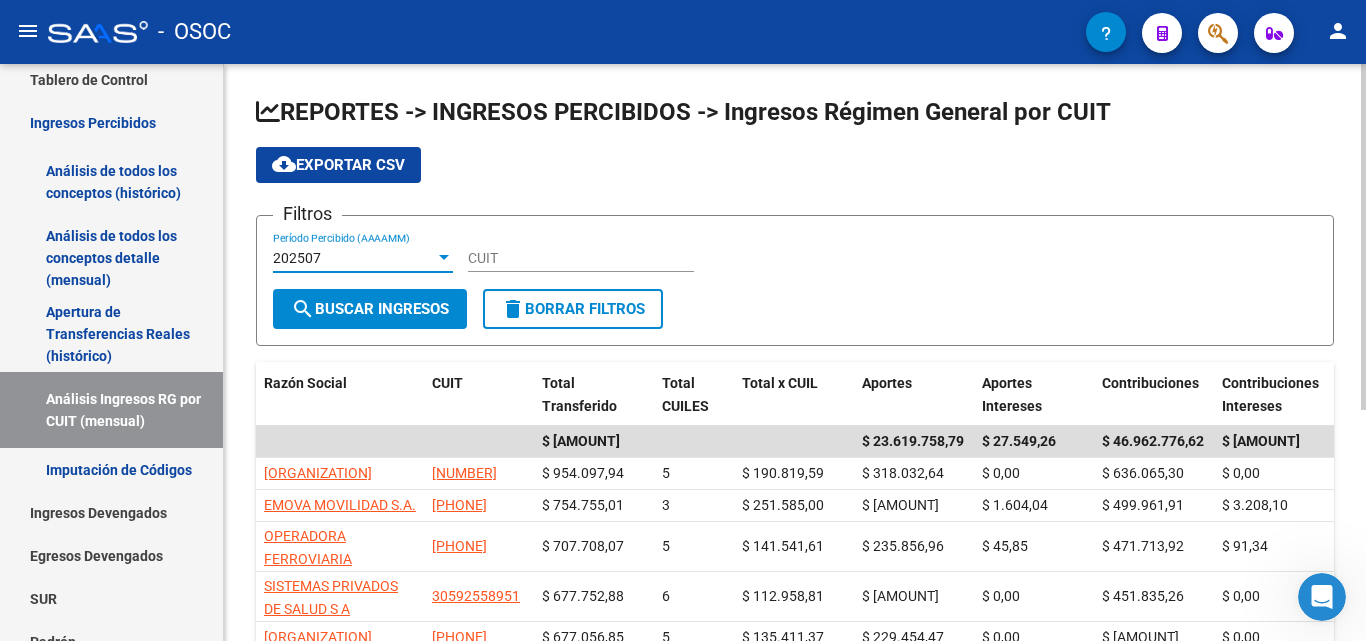 click on "202507" at bounding box center (354, 258) 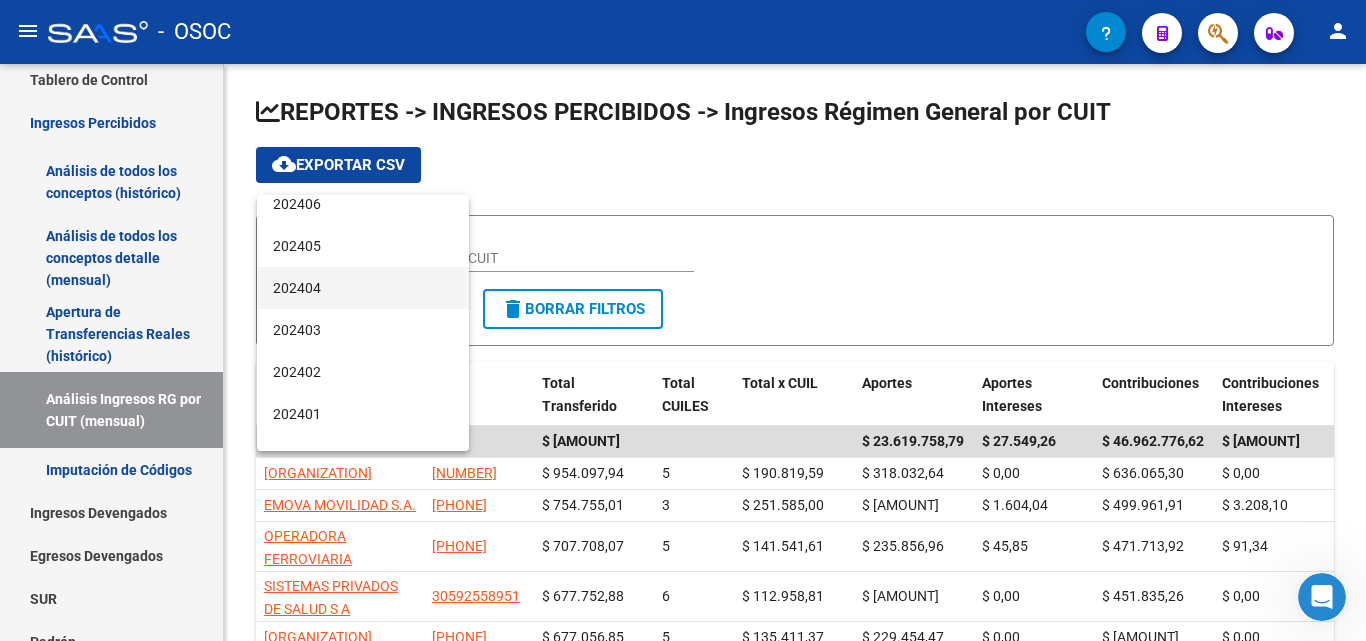 scroll, scrollTop: 500, scrollLeft: 0, axis: vertical 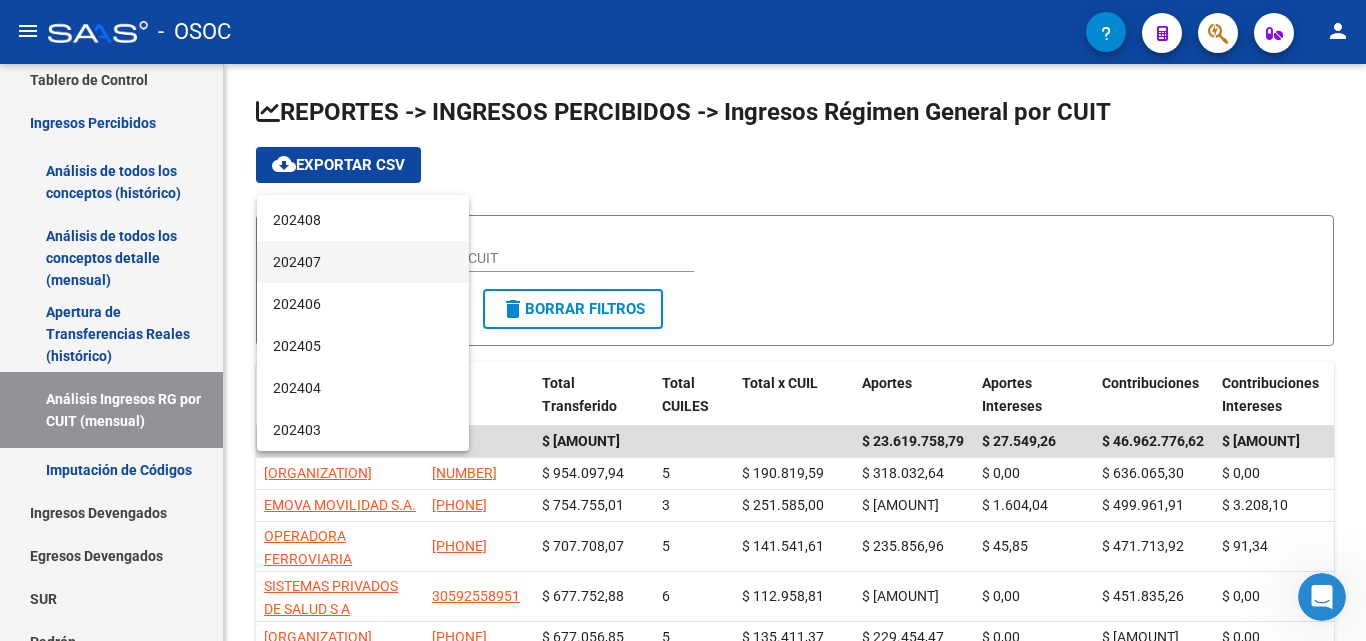 click on "202407" at bounding box center (363, 262) 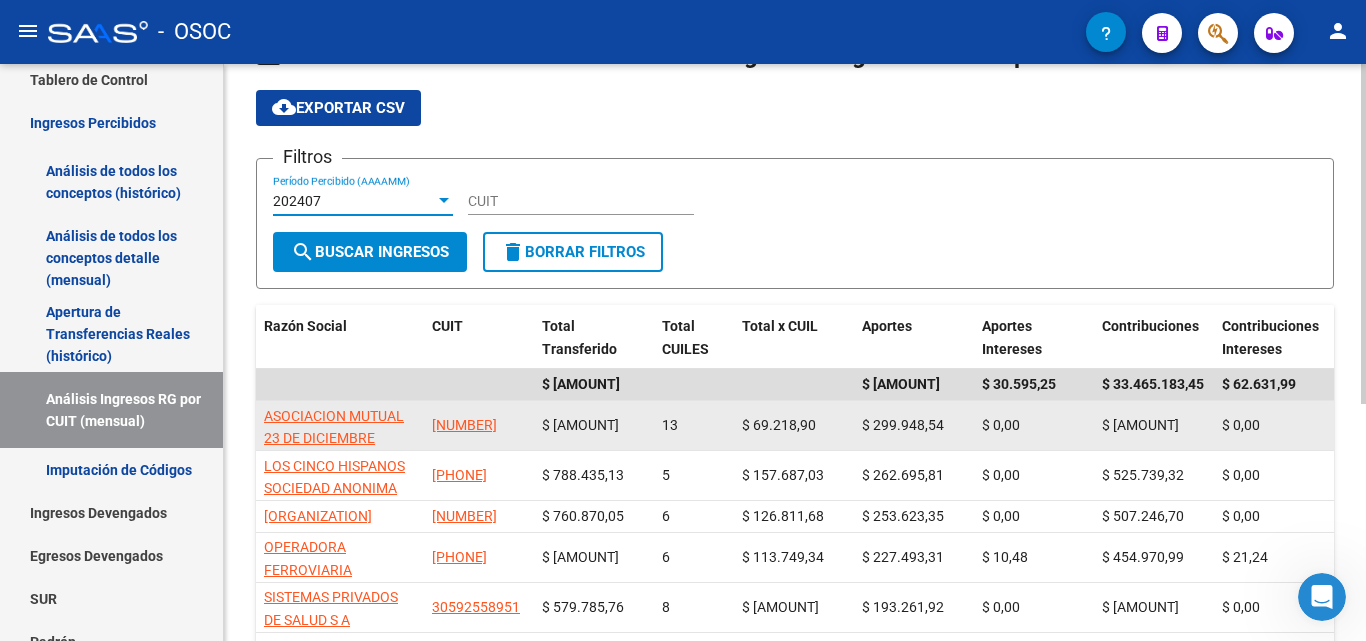 scroll, scrollTop: 100, scrollLeft: 0, axis: vertical 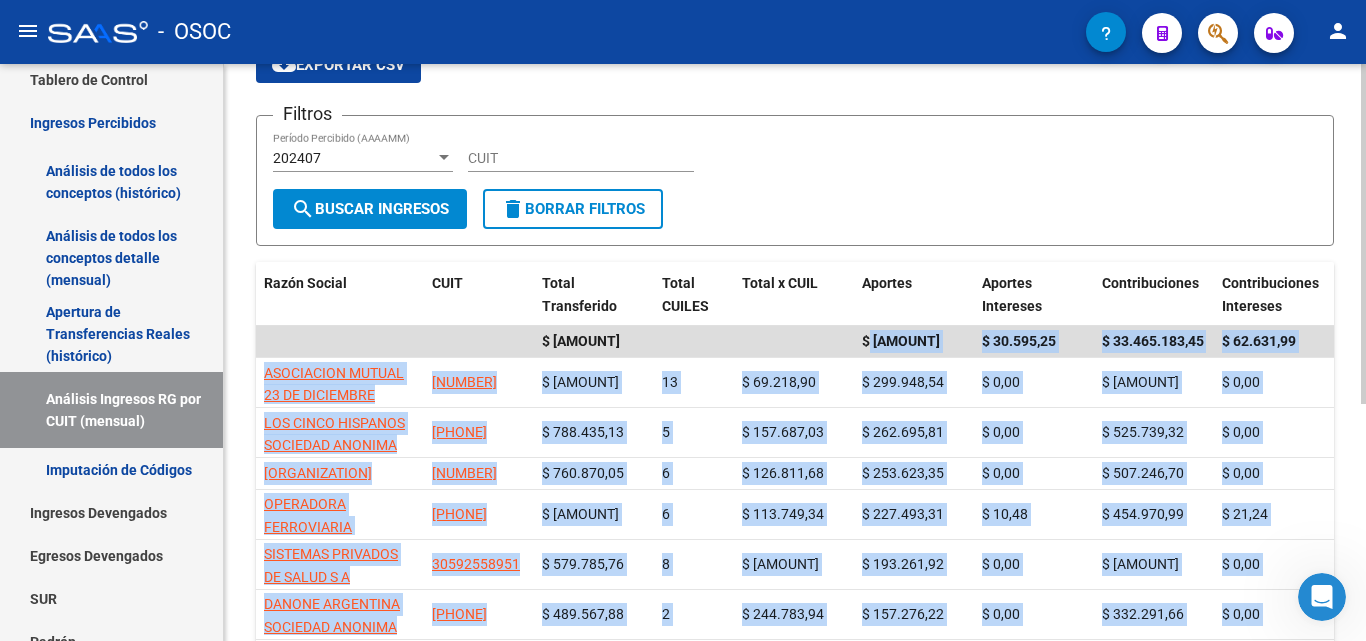 drag, startPoint x: 870, startPoint y: 337, endPoint x: 1292, endPoint y: 367, distance: 423.065 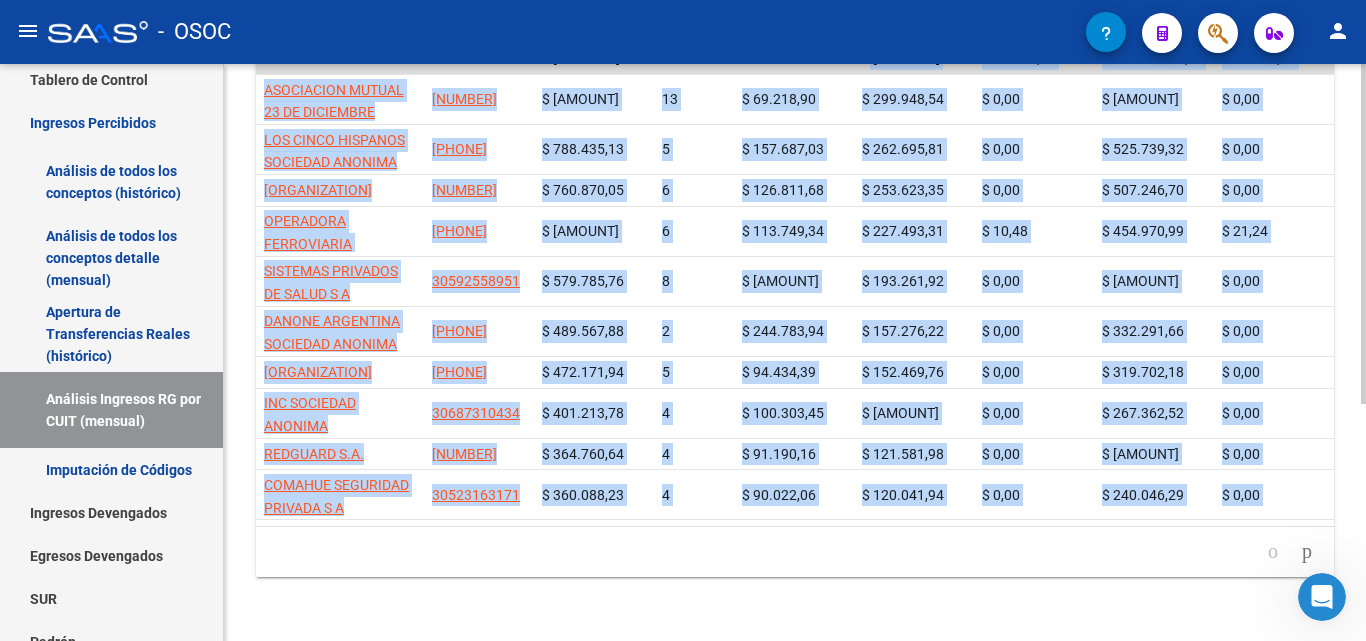scroll, scrollTop: 403, scrollLeft: 0, axis: vertical 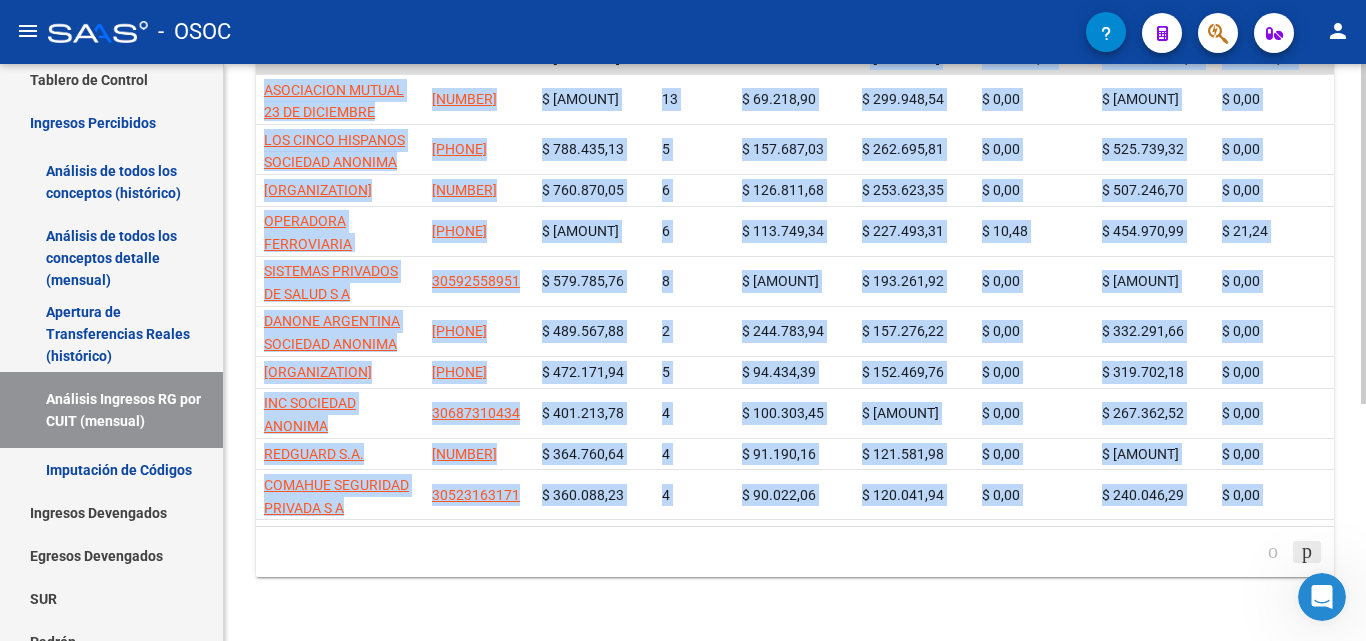 click 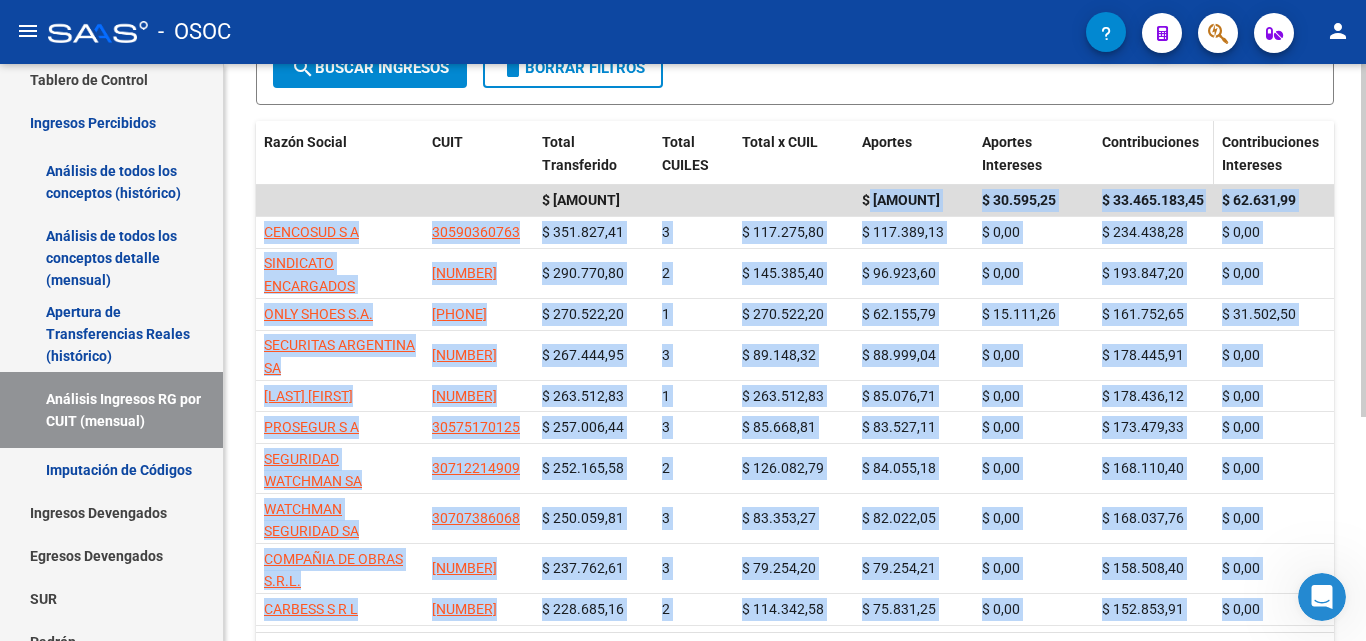 scroll, scrollTop: 0, scrollLeft: 0, axis: both 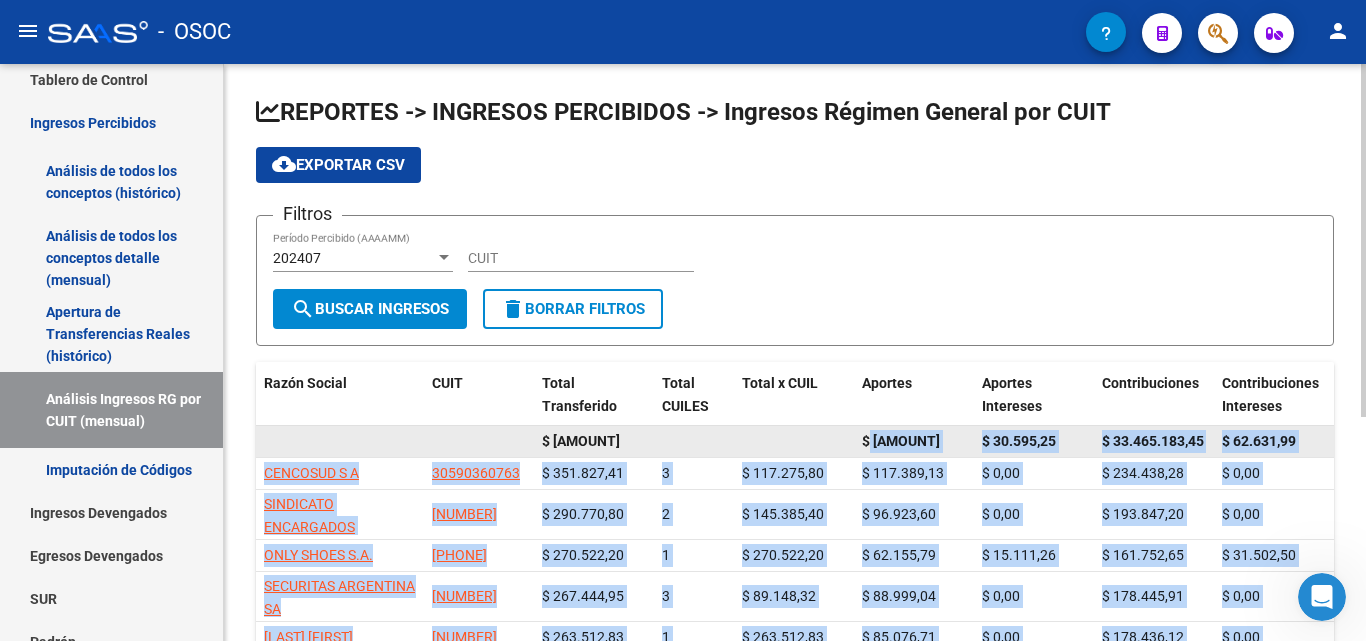 click on "$ [AMOUNT]" 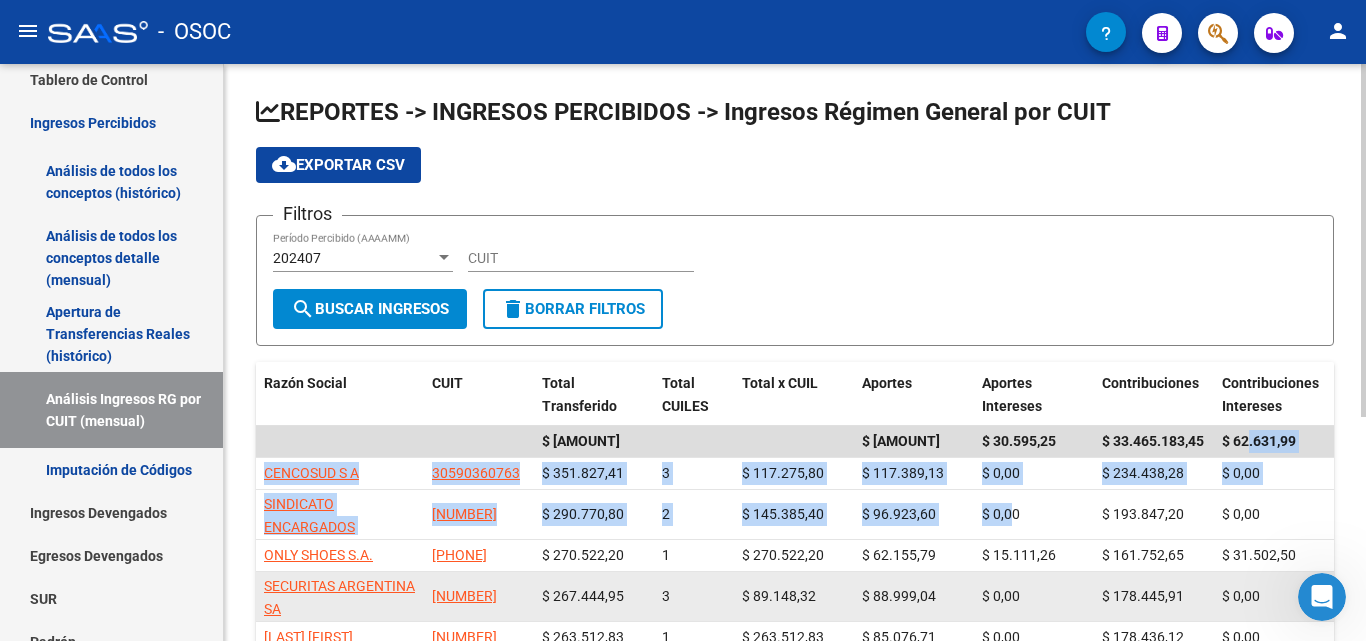 drag, startPoint x: 1248, startPoint y: 436, endPoint x: 1077, endPoint y: 576, distance: 221 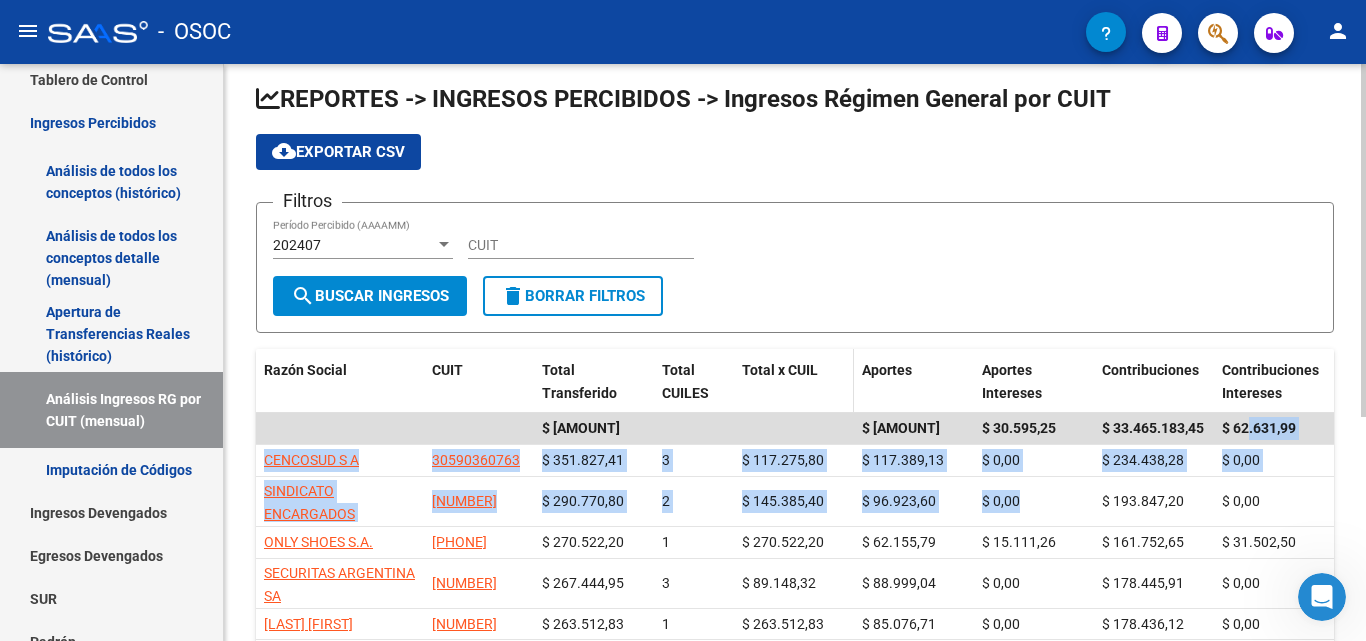 scroll, scrollTop: 0, scrollLeft: 0, axis: both 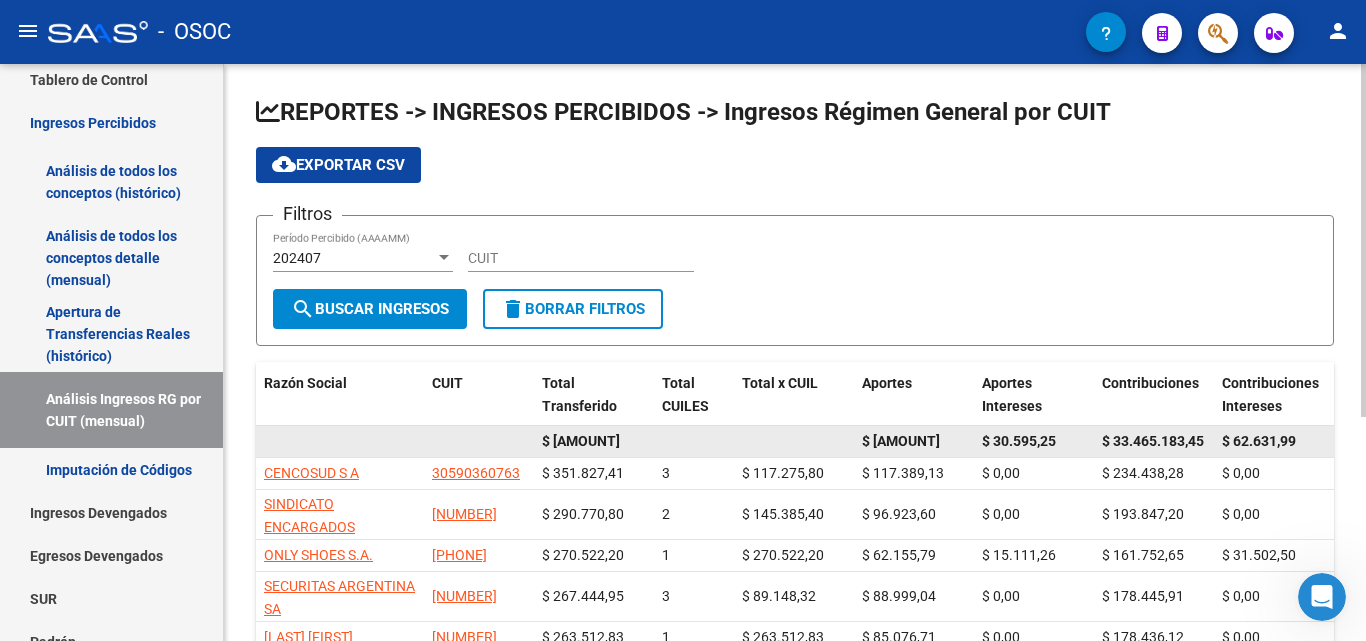 click 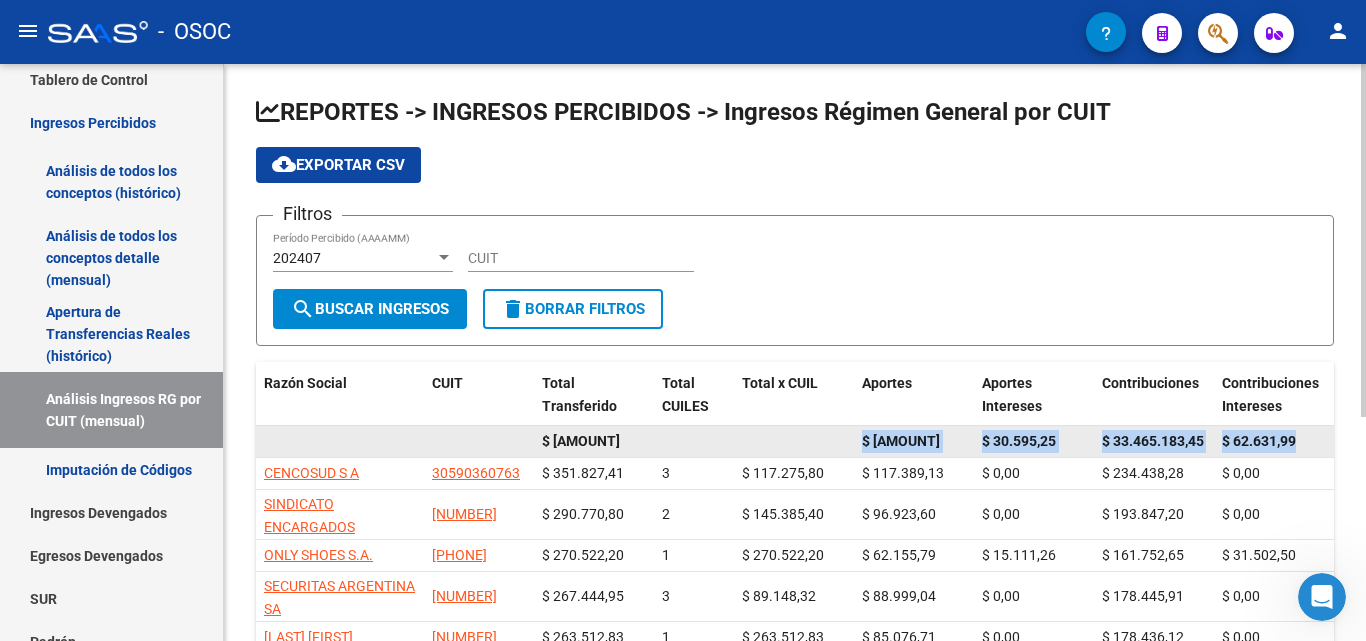 drag, startPoint x: 863, startPoint y: 440, endPoint x: 1298, endPoint y: 449, distance: 435.09308 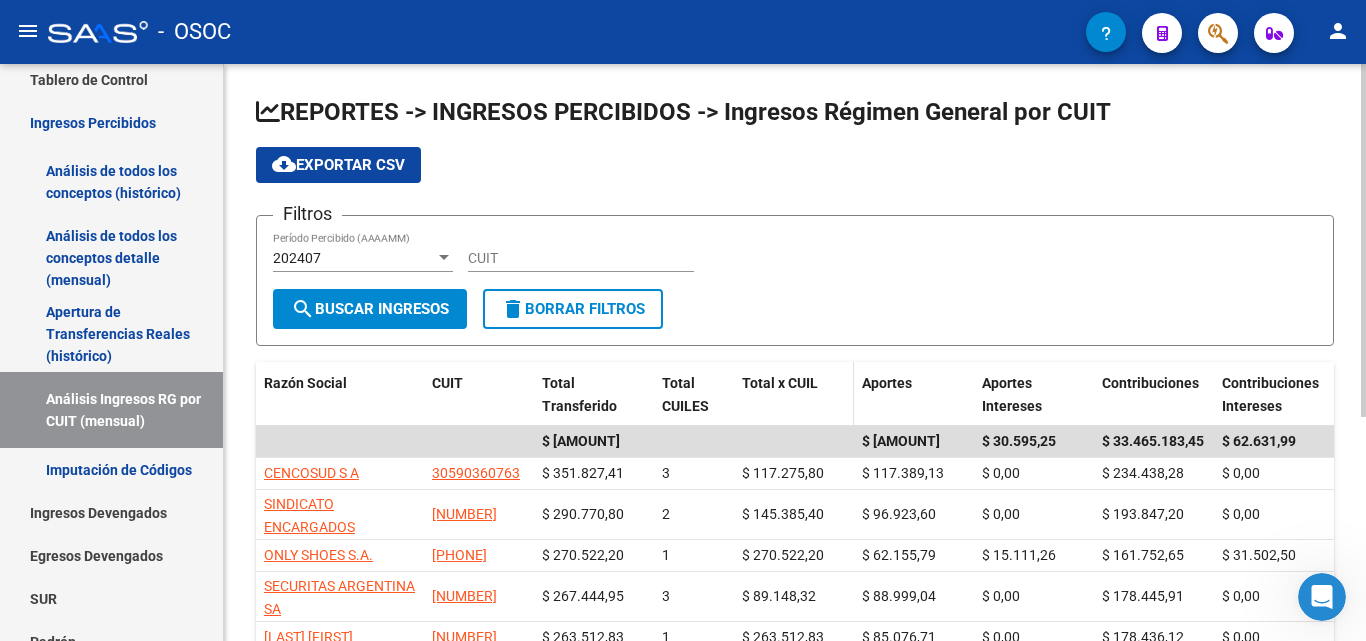 click 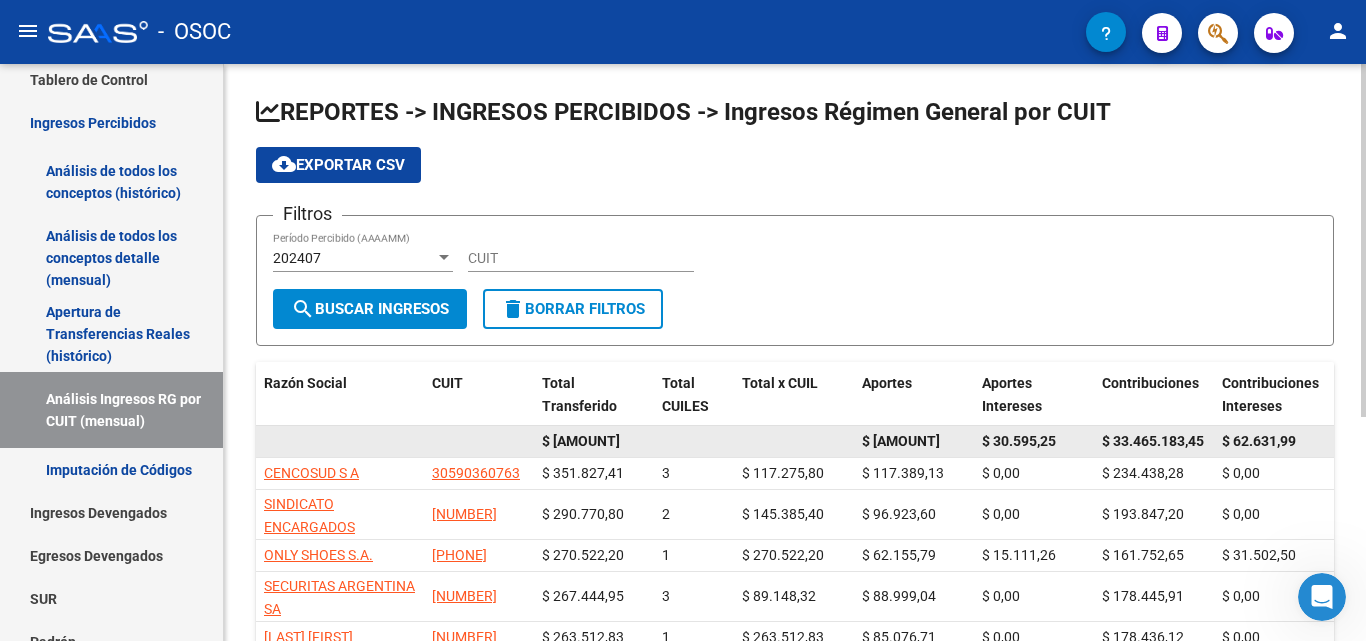 drag, startPoint x: 552, startPoint y: 440, endPoint x: 642, endPoint y: 449, distance: 90.44888 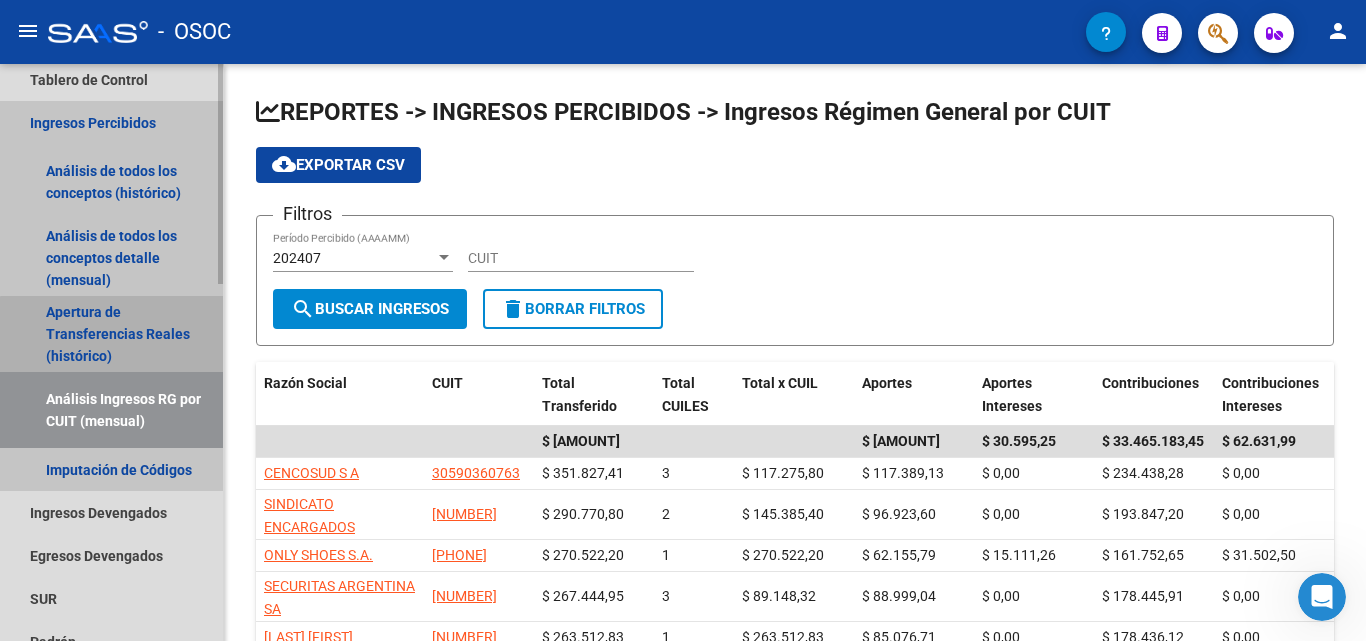 click on "Apertura de Transferencias Reales (histórico)" at bounding box center (111, 334) 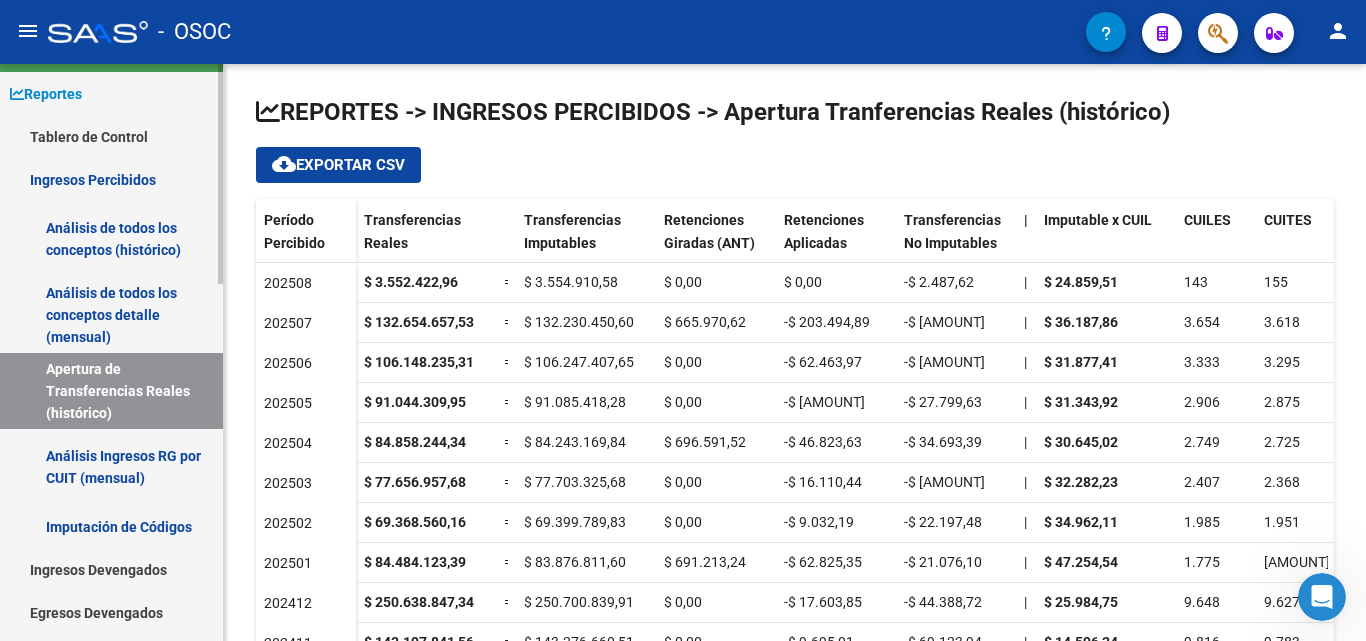 scroll, scrollTop: 0, scrollLeft: 0, axis: both 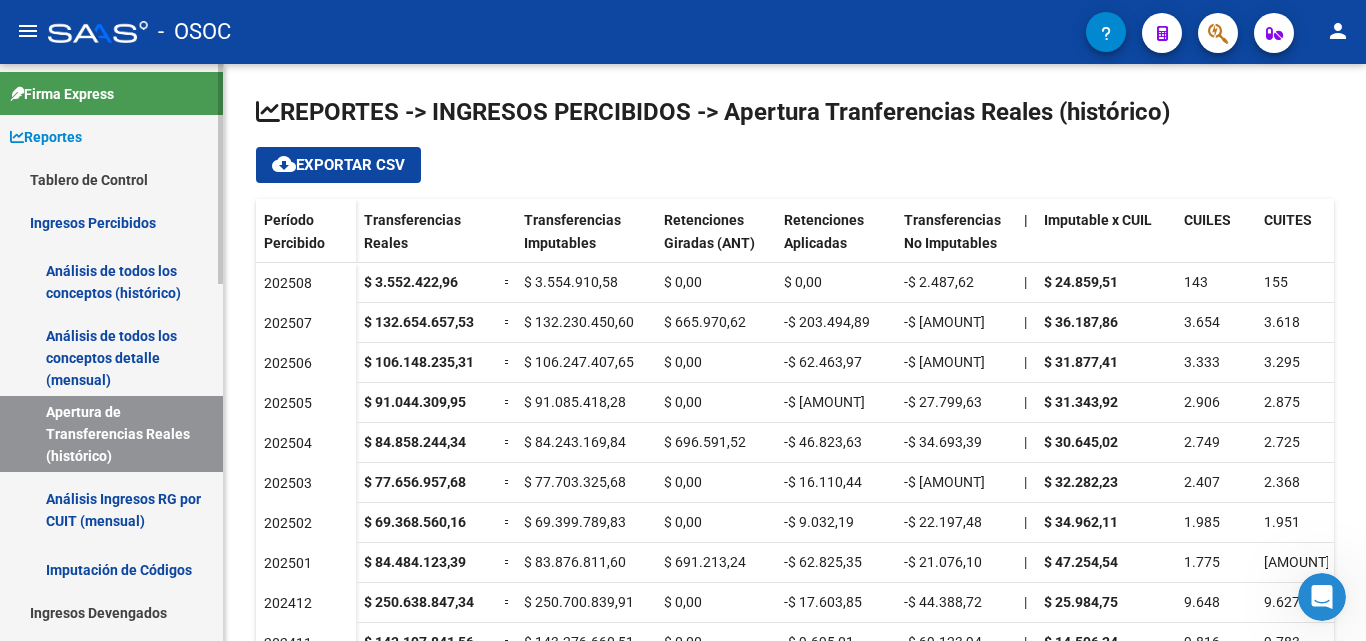 click on "Análisis de todos los conceptos (histórico)" at bounding box center (111, 282) 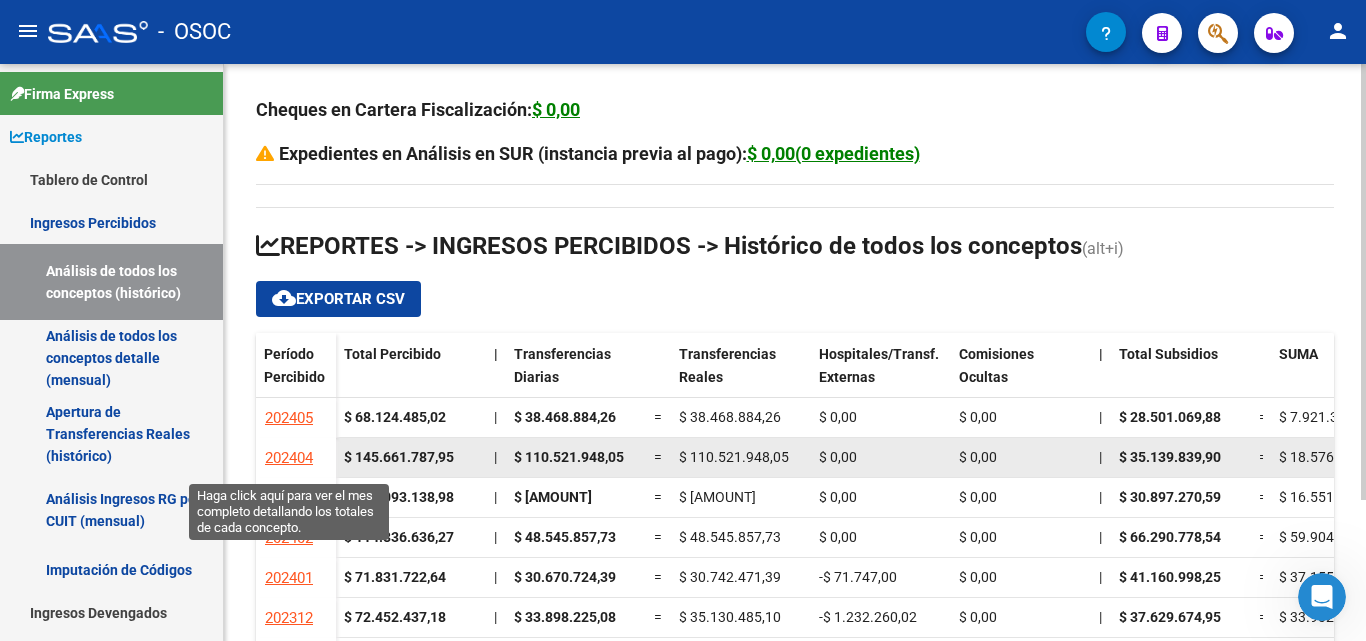 scroll, scrollTop: 500, scrollLeft: 0, axis: vertical 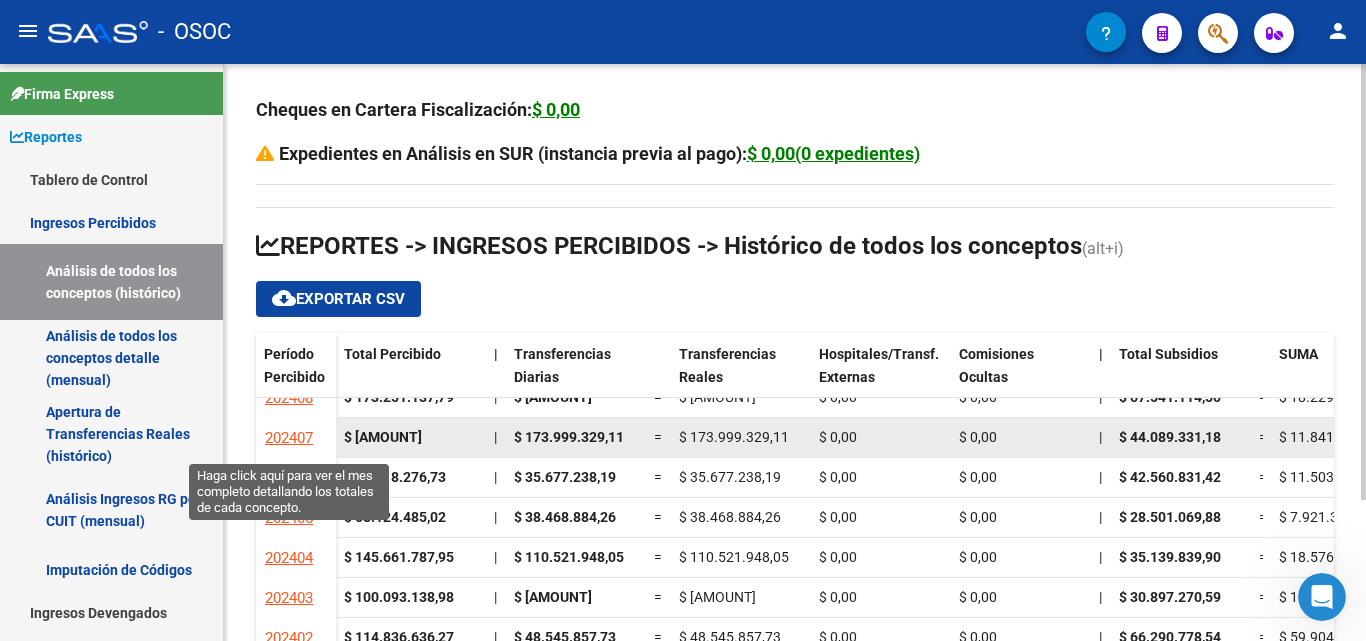 click on "202407" 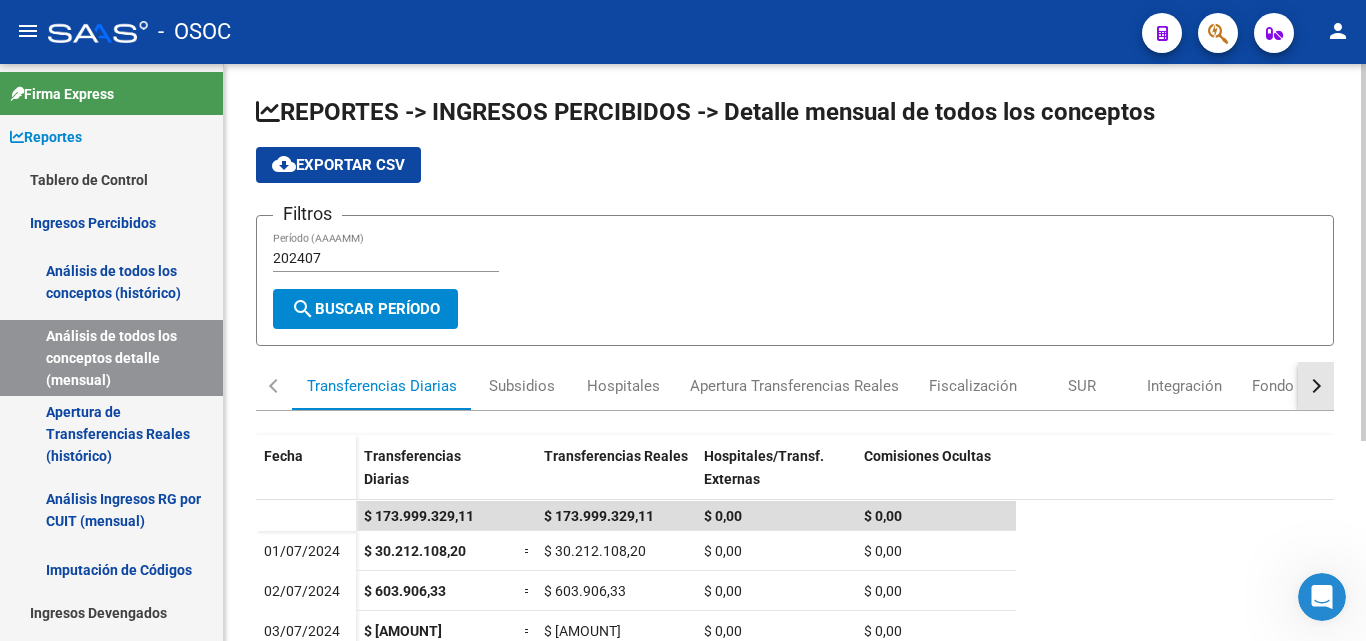 click 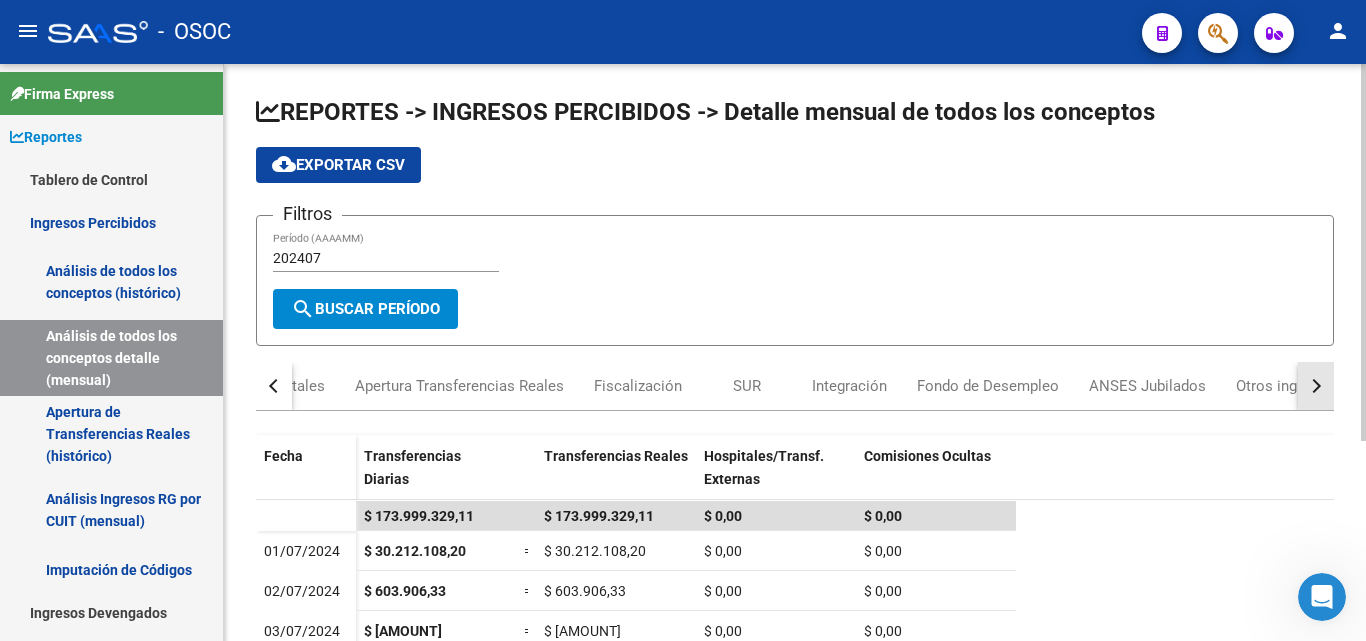 click 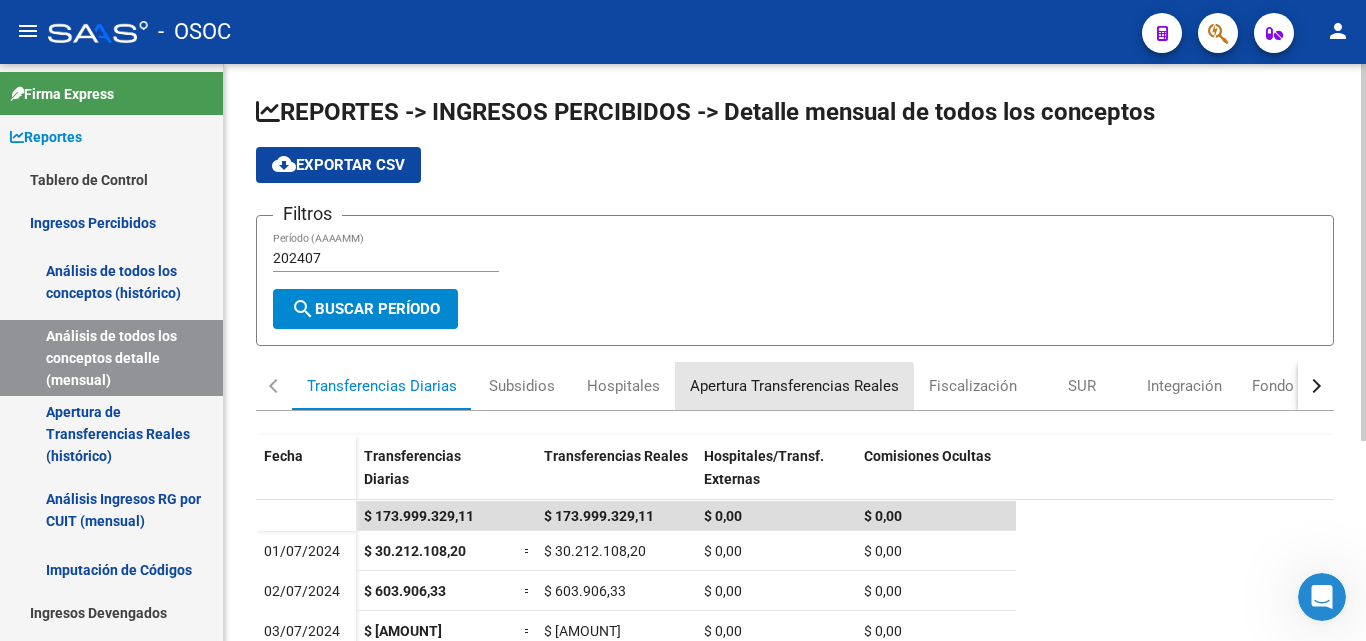 click on "Apertura Transferencias Reales" at bounding box center [794, 386] 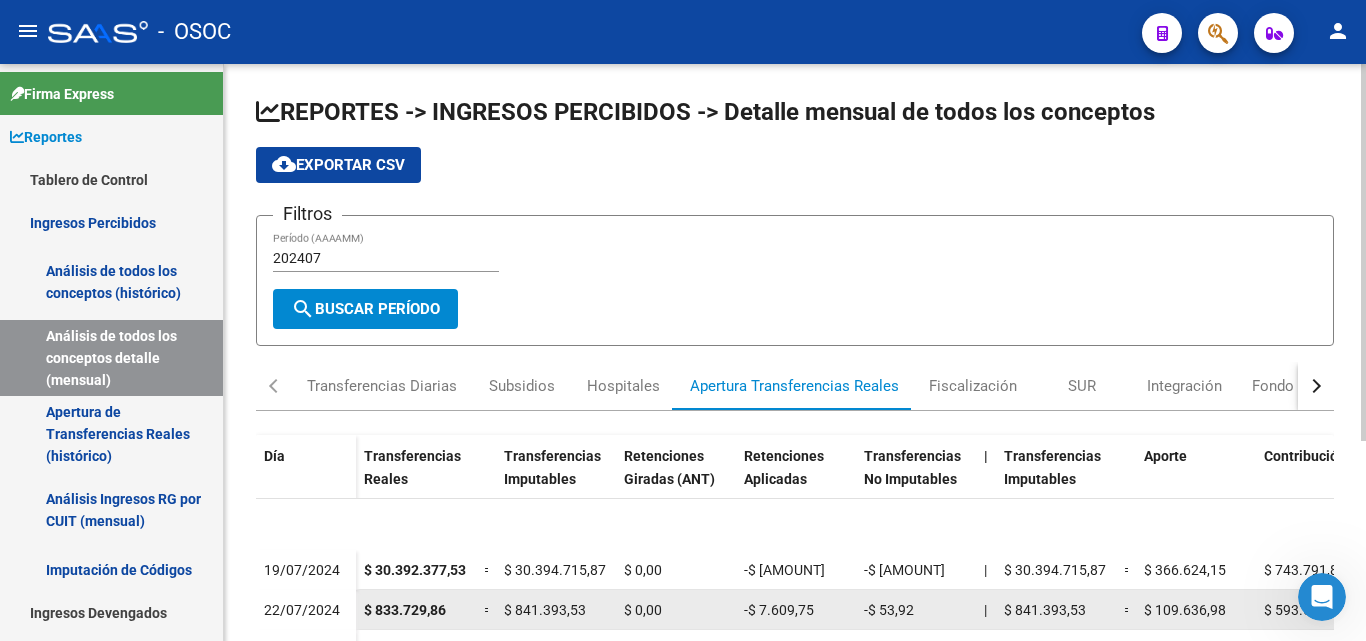 scroll, scrollTop: 540, scrollLeft: 0, axis: vertical 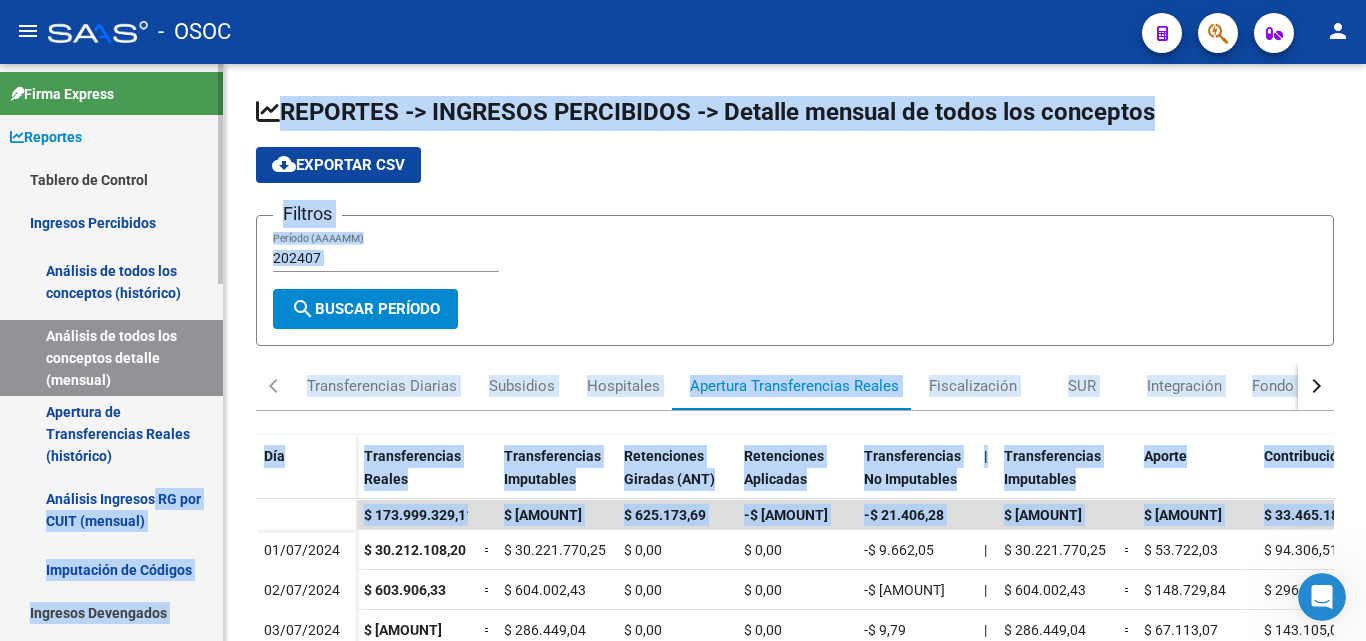 drag, startPoint x: 1247, startPoint y: 516, endPoint x: 153, endPoint y: 474, distance: 1094.8059 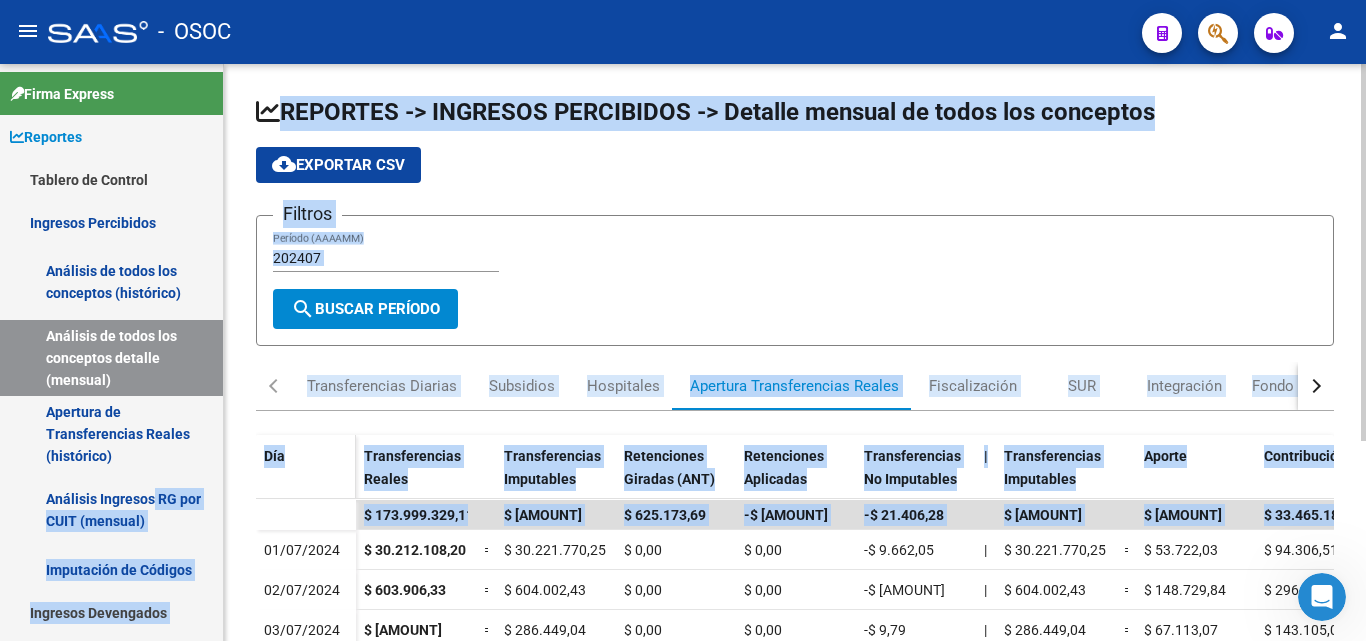 click on "Día" at bounding box center (306, 487) 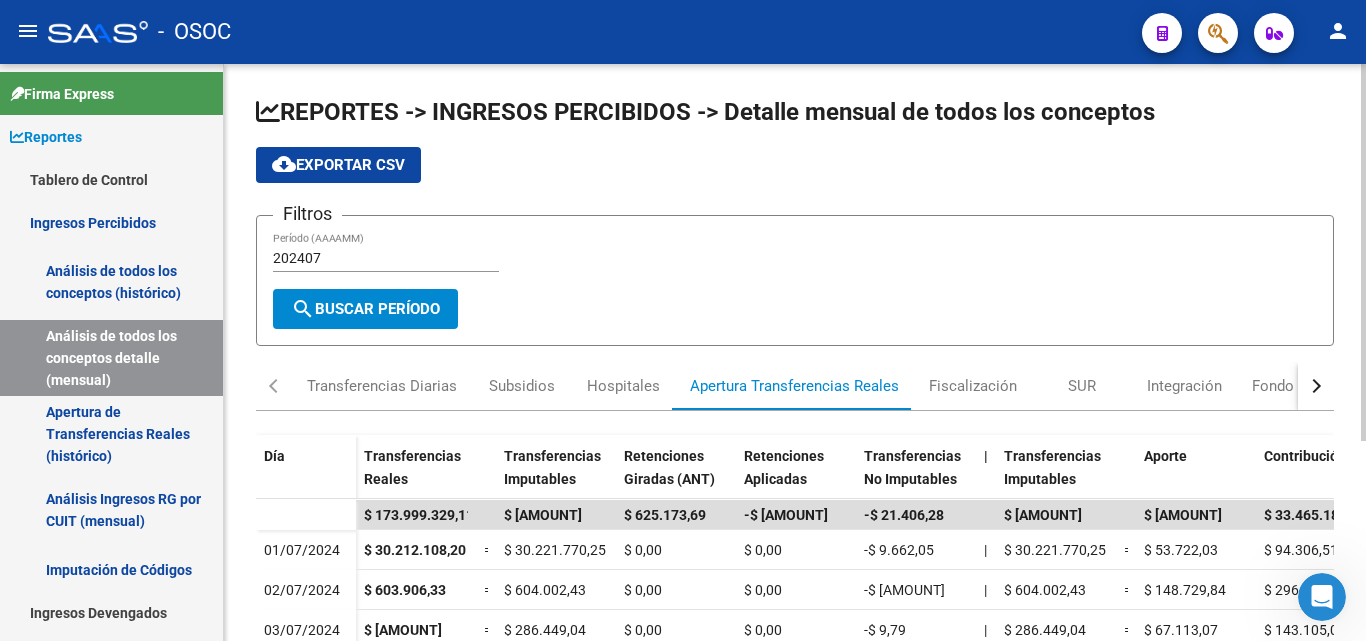click 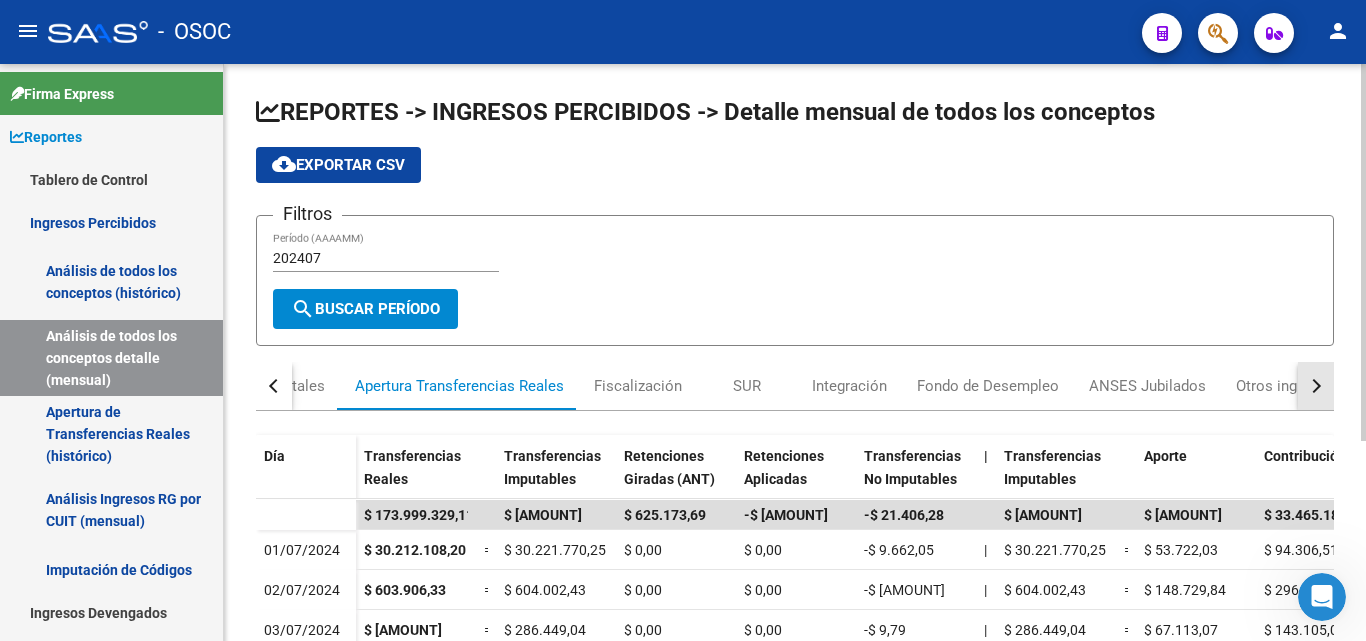 click 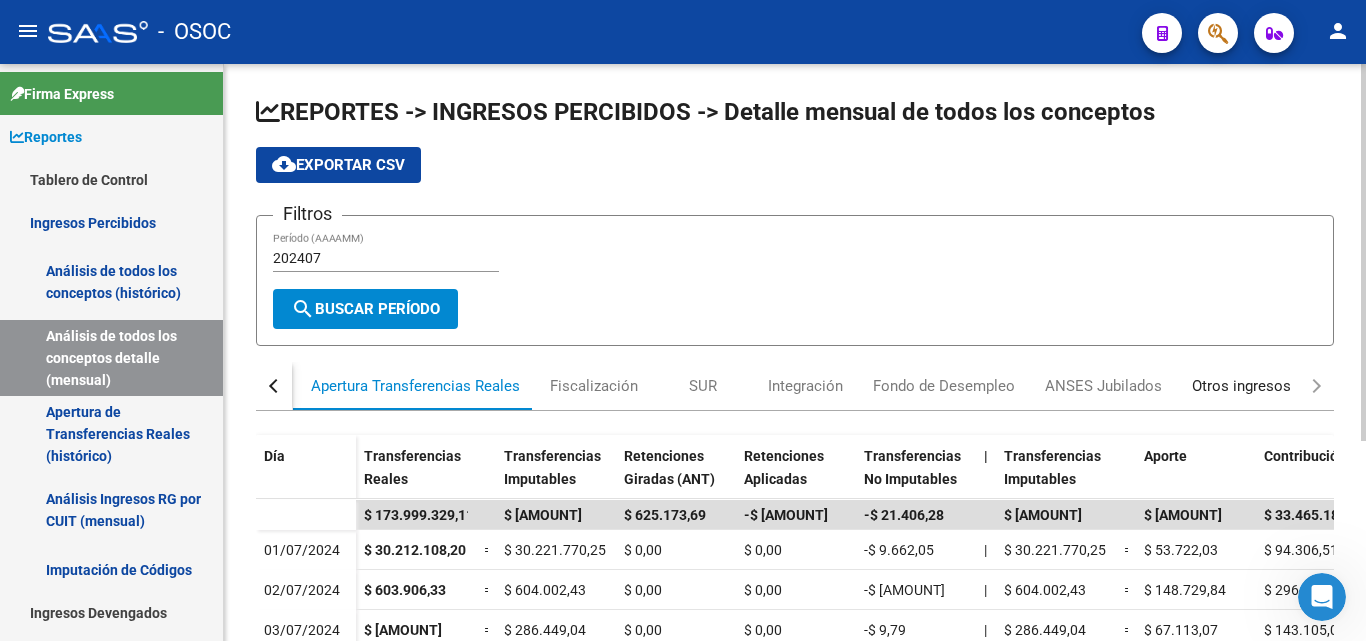 click on "Otros ingresos" at bounding box center [1241, 386] 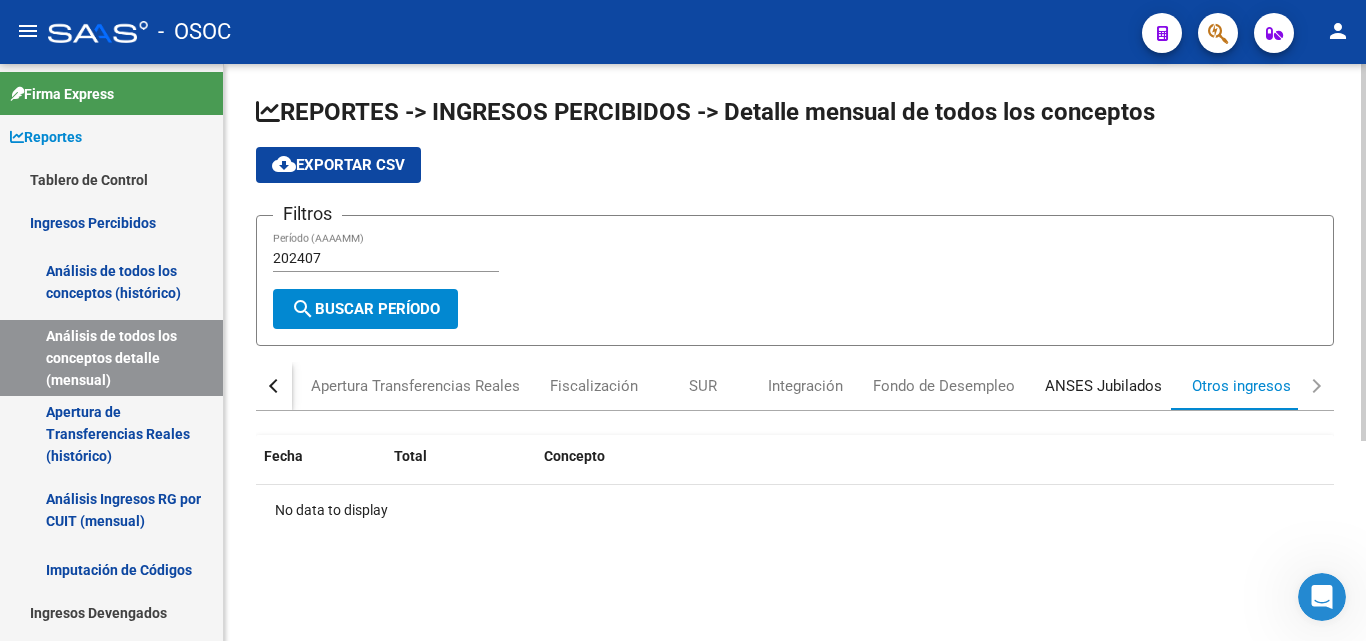 click on "ANSES Jubilados" at bounding box center [1103, 386] 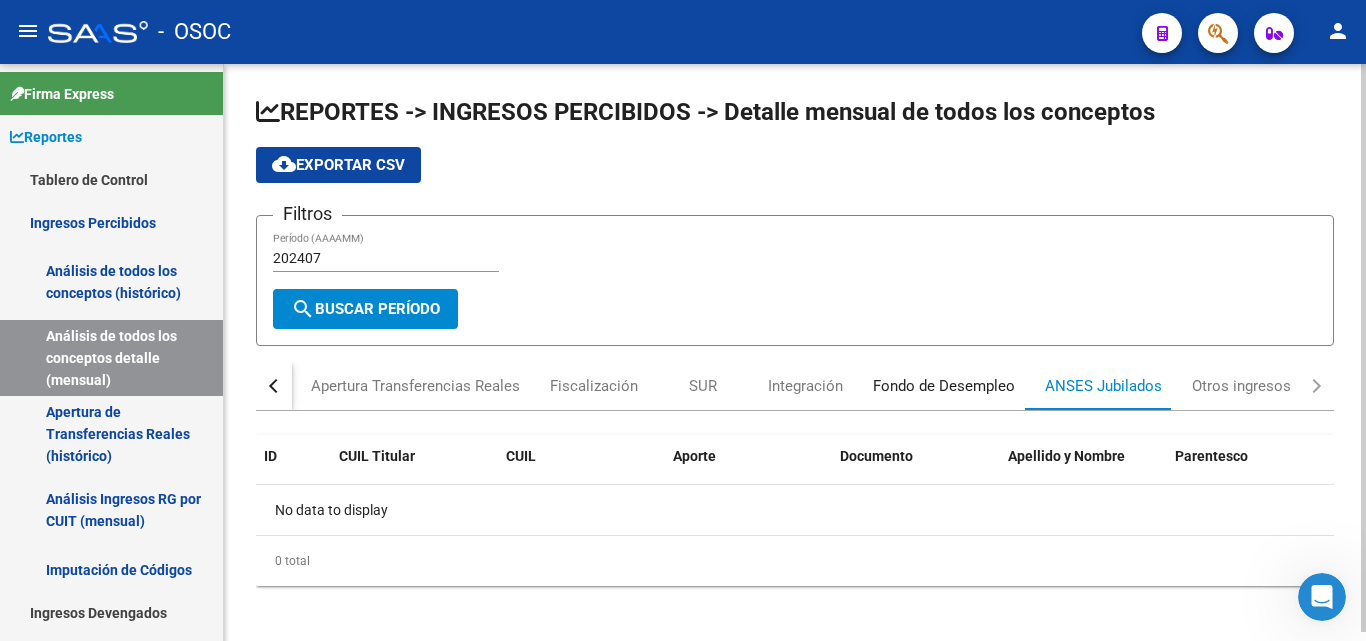 click on "Fondo de Desempleo" at bounding box center (944, 386) 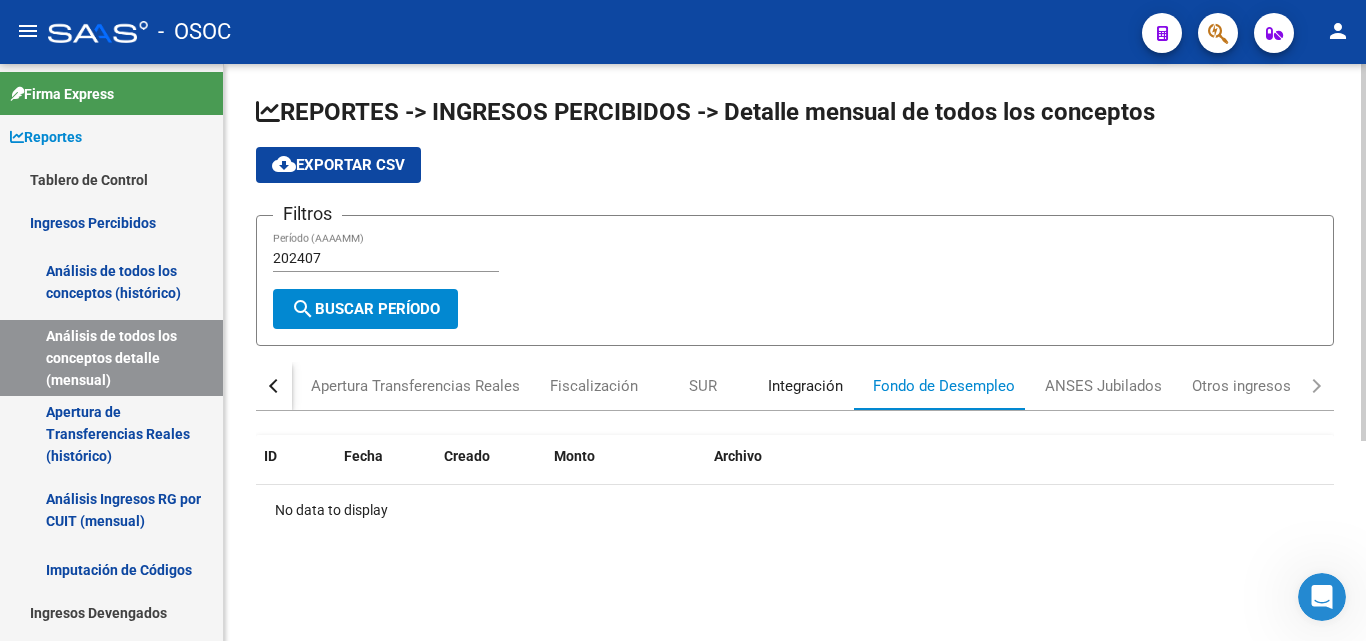 click on "Integración" at bounding box center (805, 386) 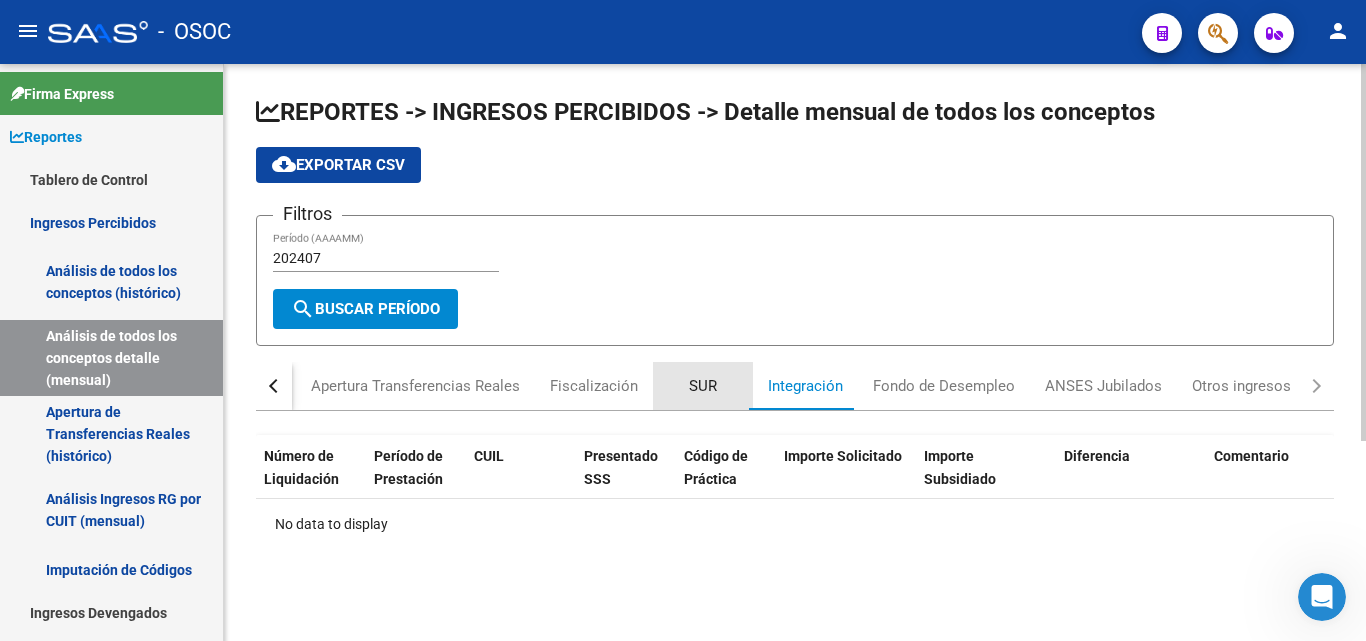click on "SUR" at bounding box center (703, 386) 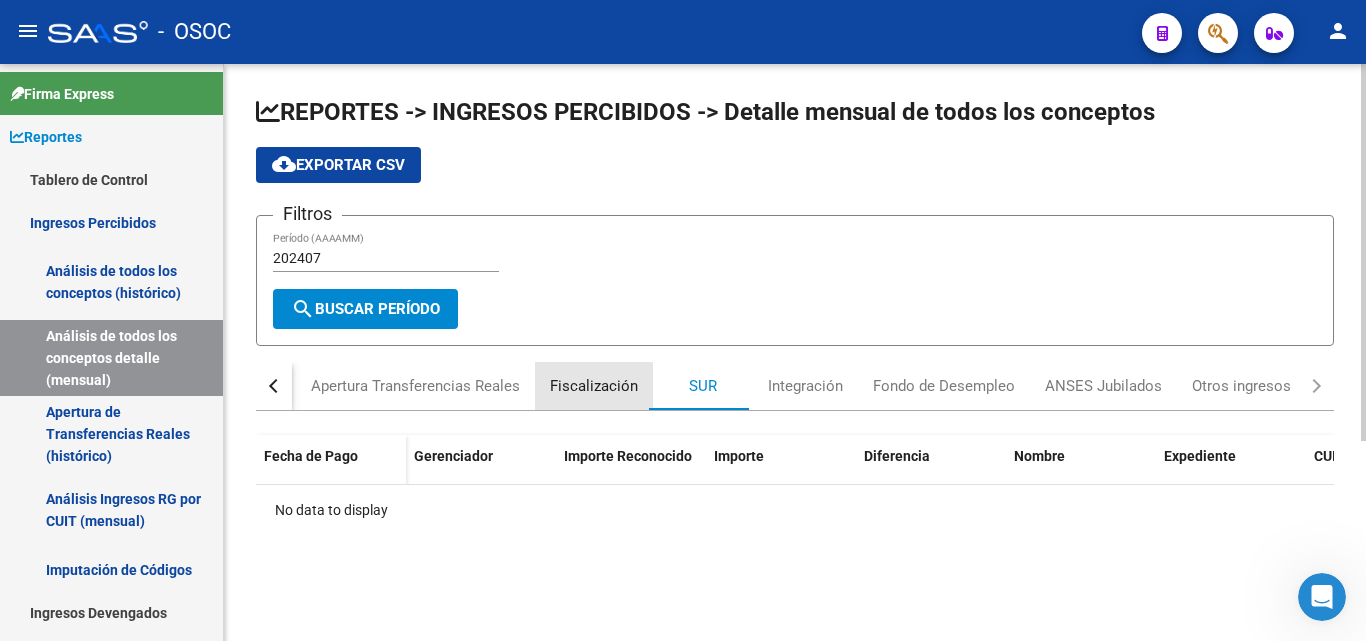 click on "Fiscalización" at bounding box center (594, 386) 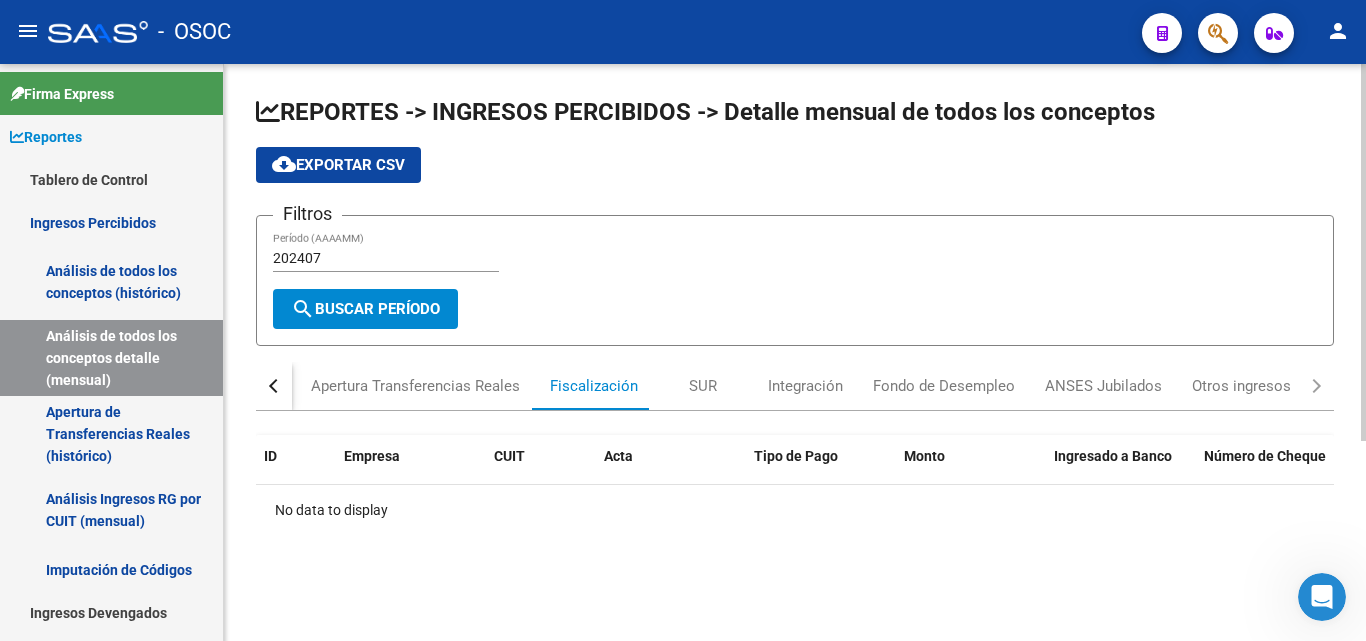 click 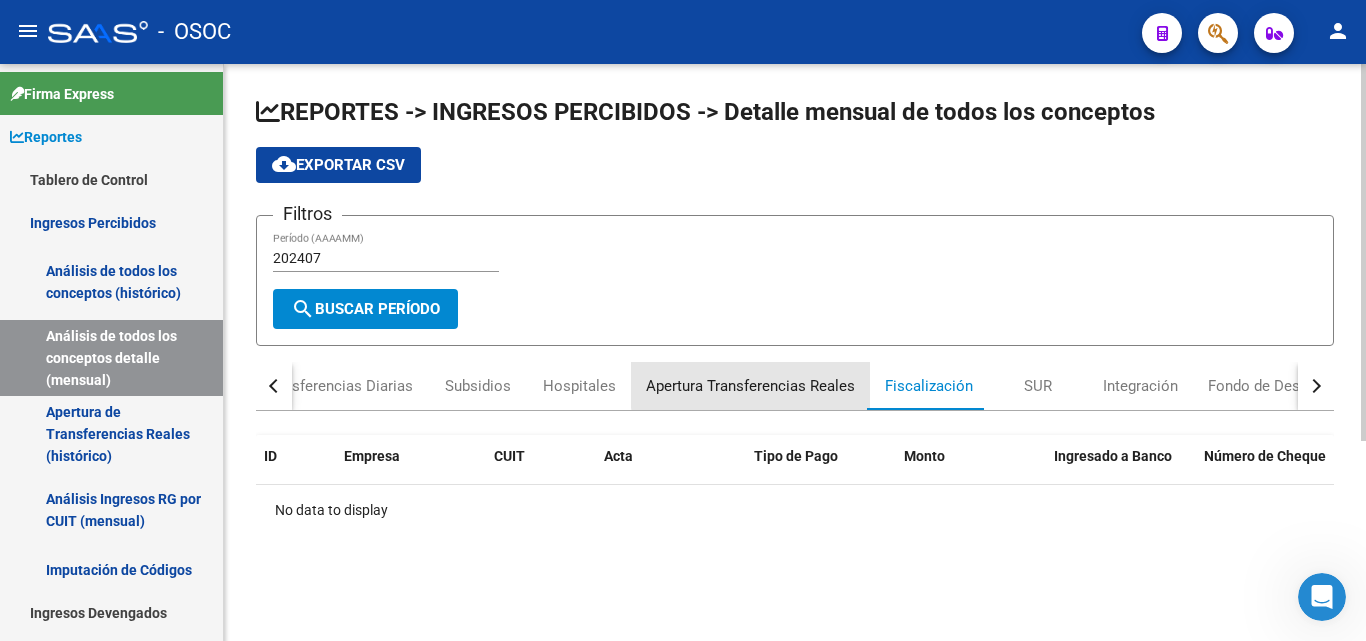 click on "Apertura Transferencias Reales" at bounding box center (750, 386) 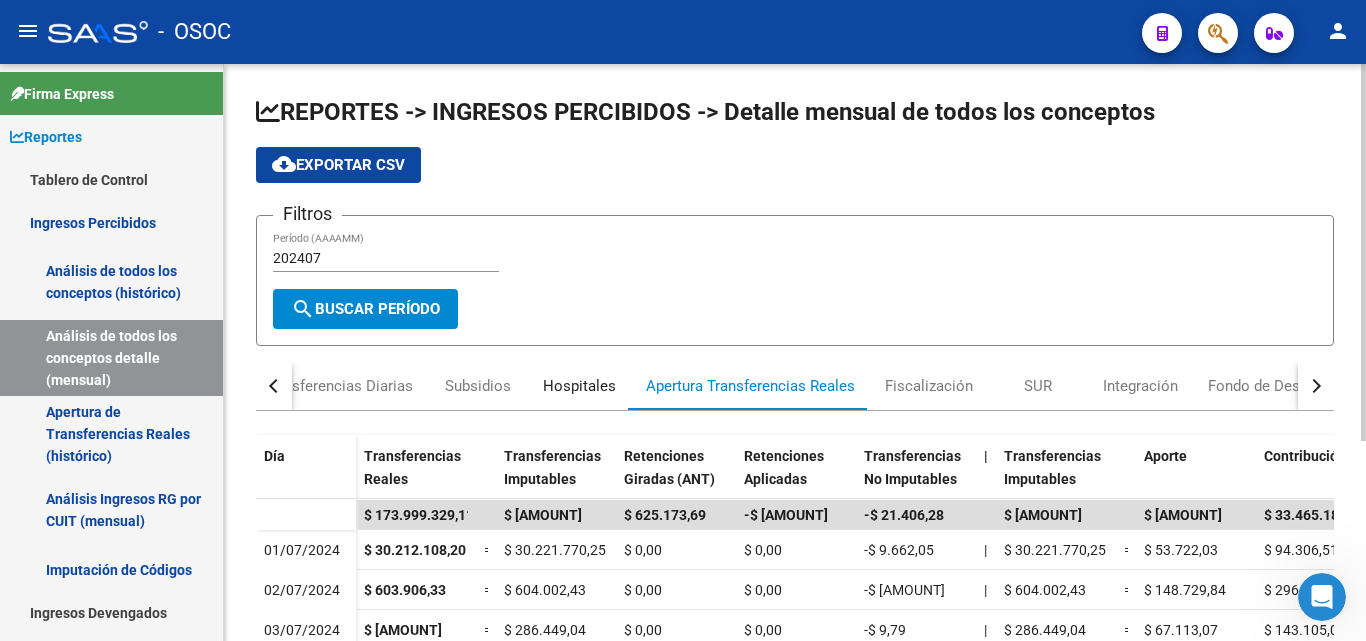 click on "Hospitales" at bounding box center [579, 386] 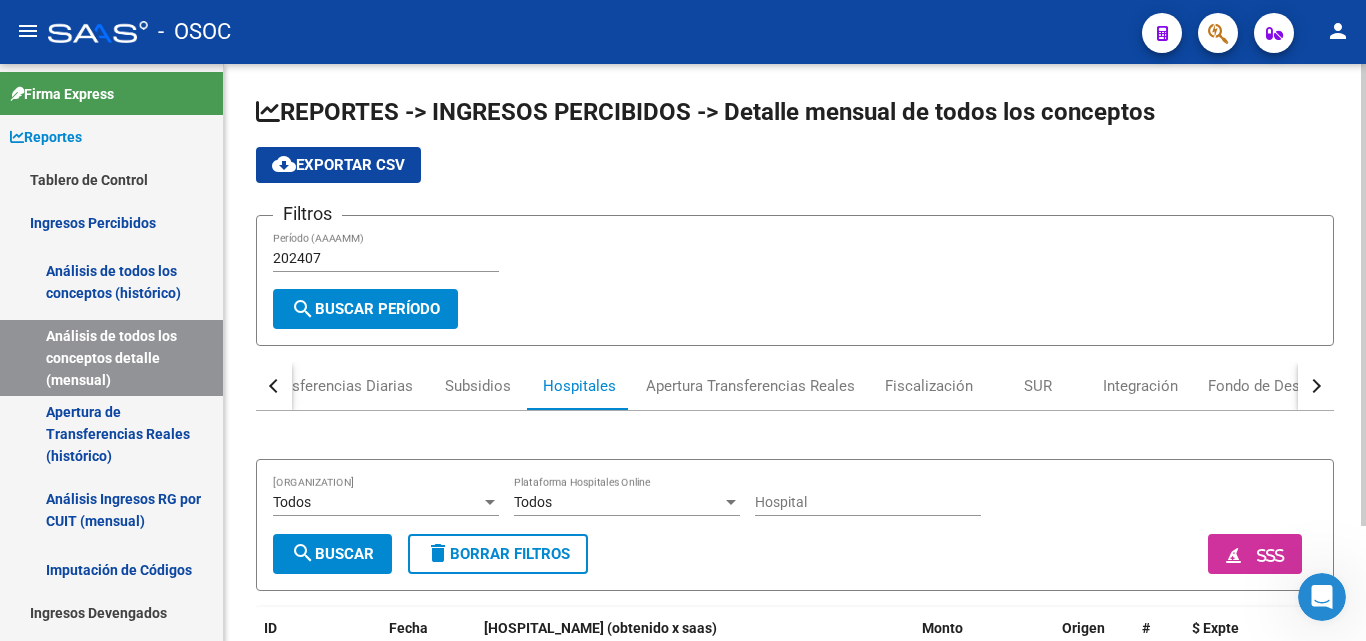 scroll, scrollTop: 100, scrollLeft: 0, axis: vertical 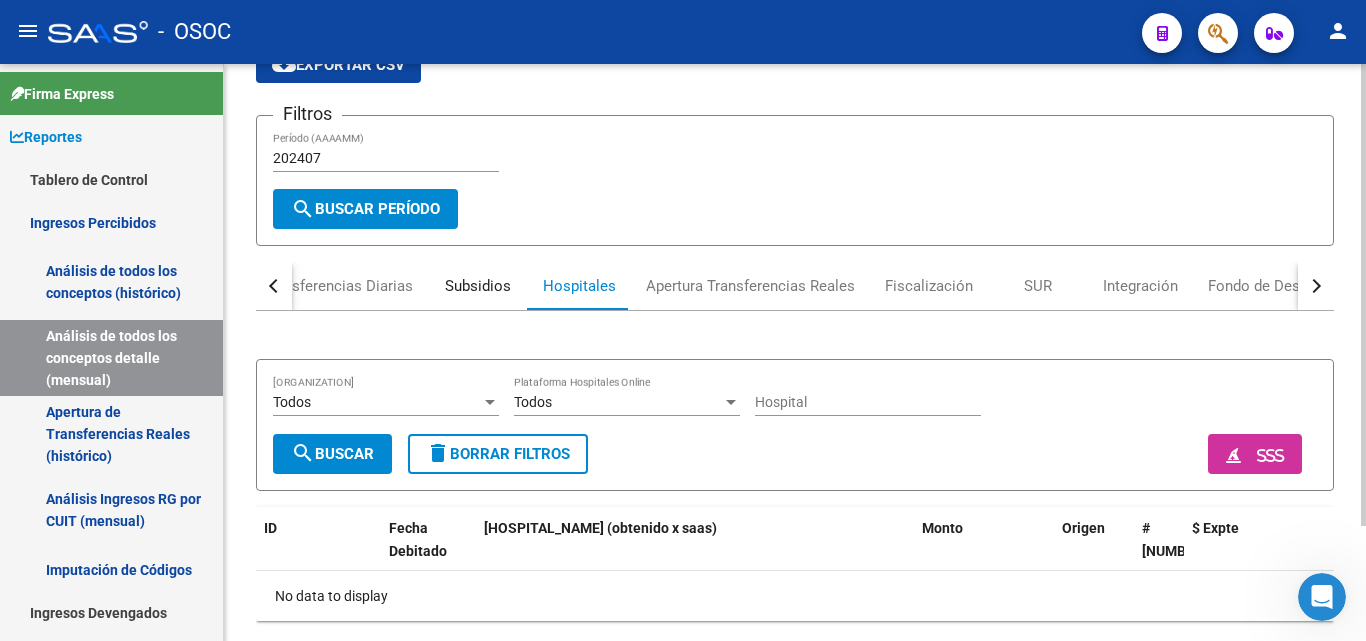 click on "Subsidios" at bounding box center [478, 286] 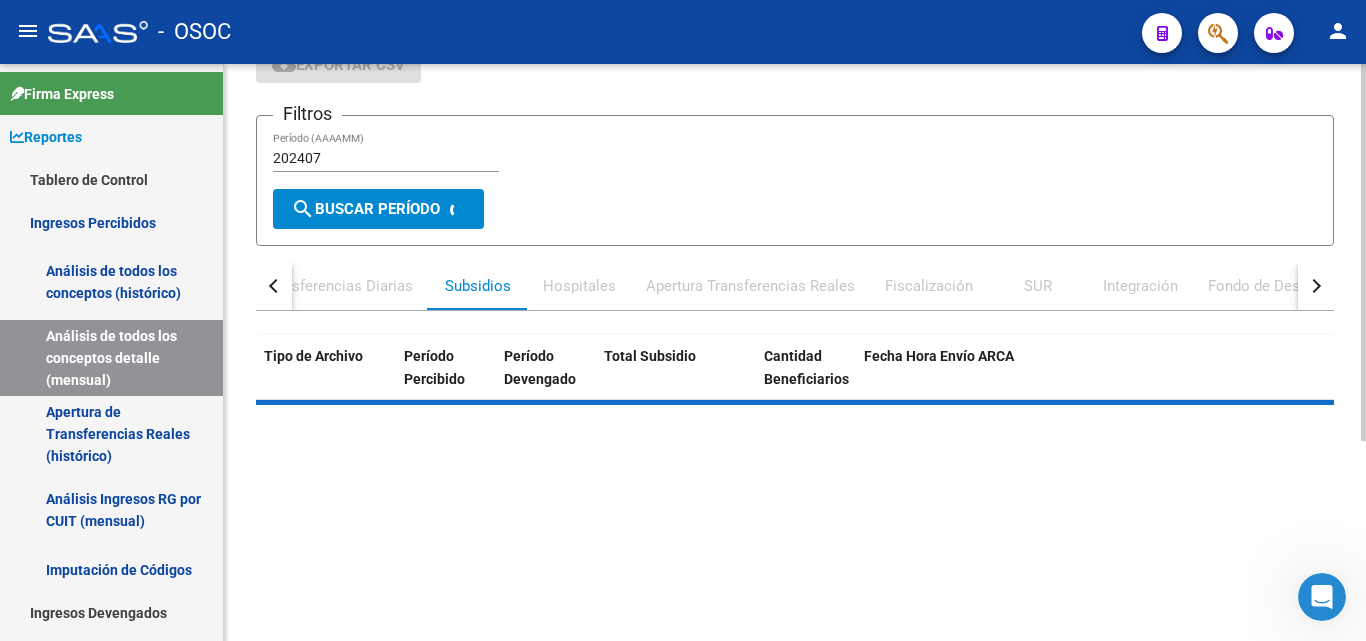 scroll, scrollTop: 0, scrollLeft: 0, axis: both 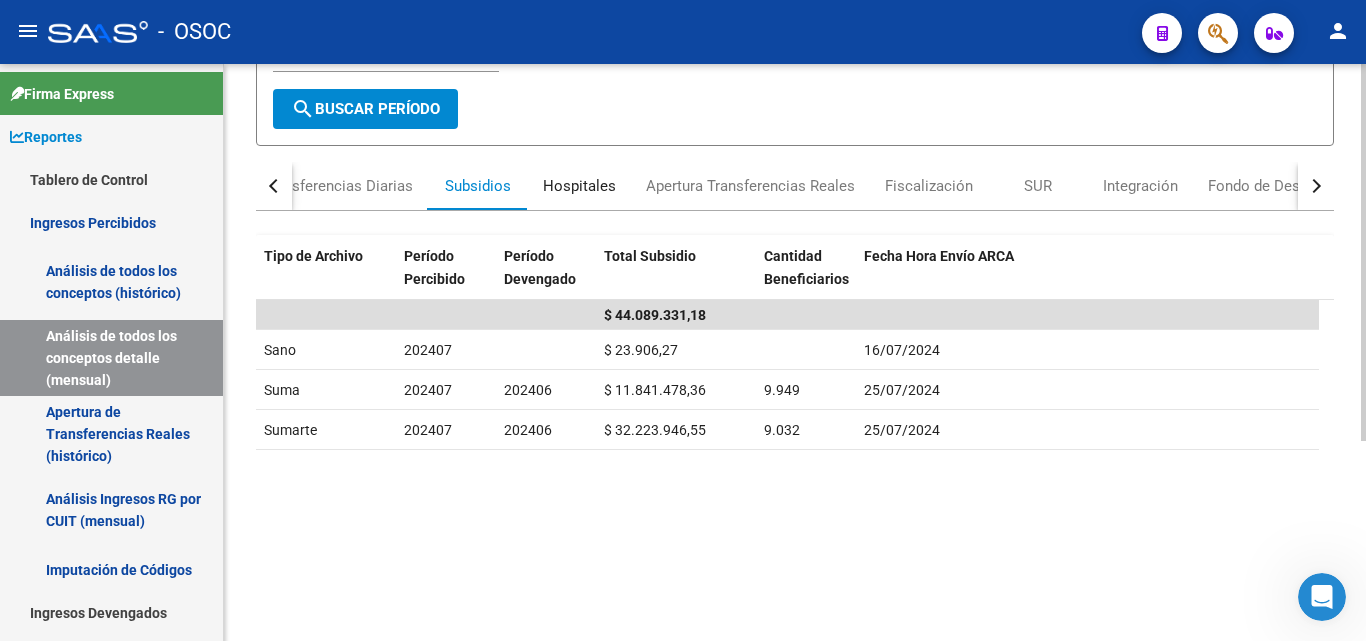 click on "Hospitales" at bounding box center [579, 186] 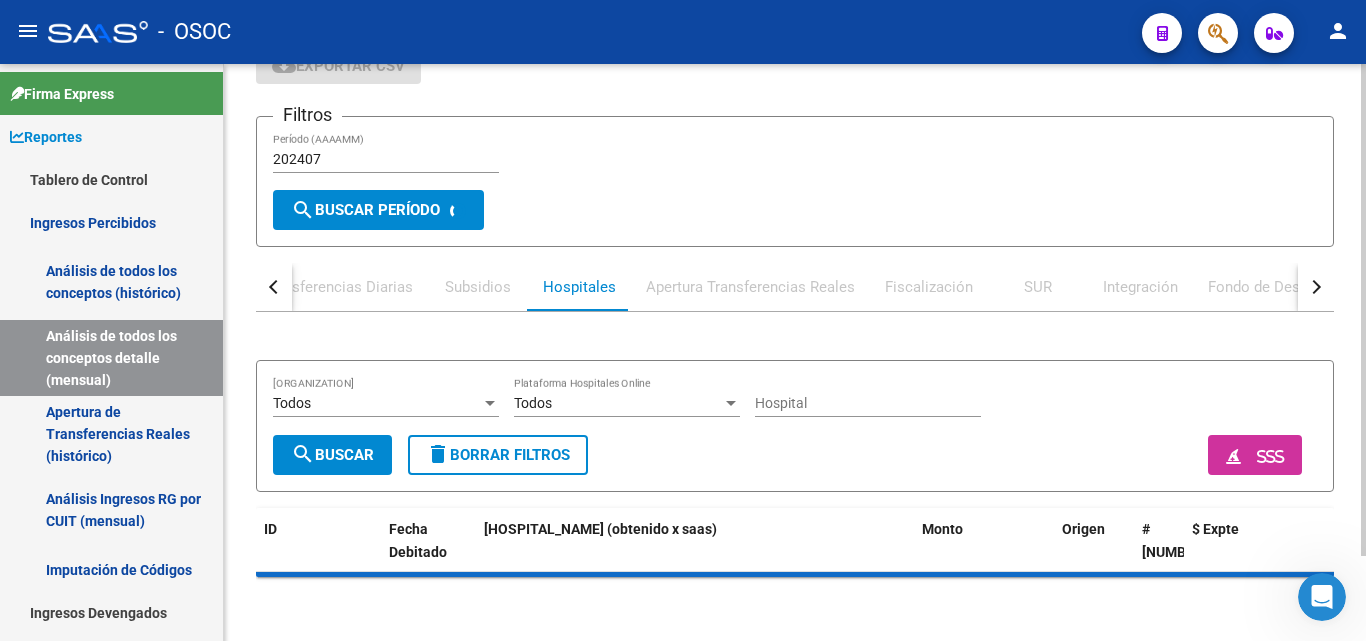 scroll, scrollTop: 0, scrollLeft: 0, axis: both 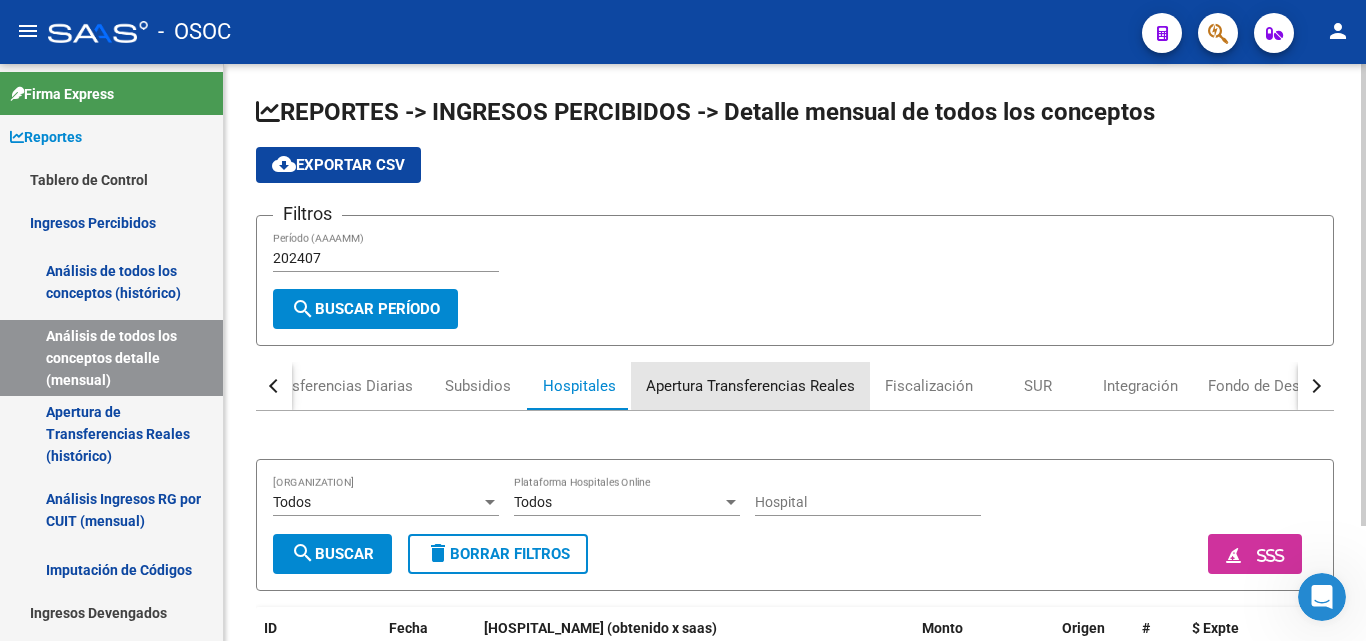 click on "Apertura Transferencias Reales" at bounding box center [750, 386] 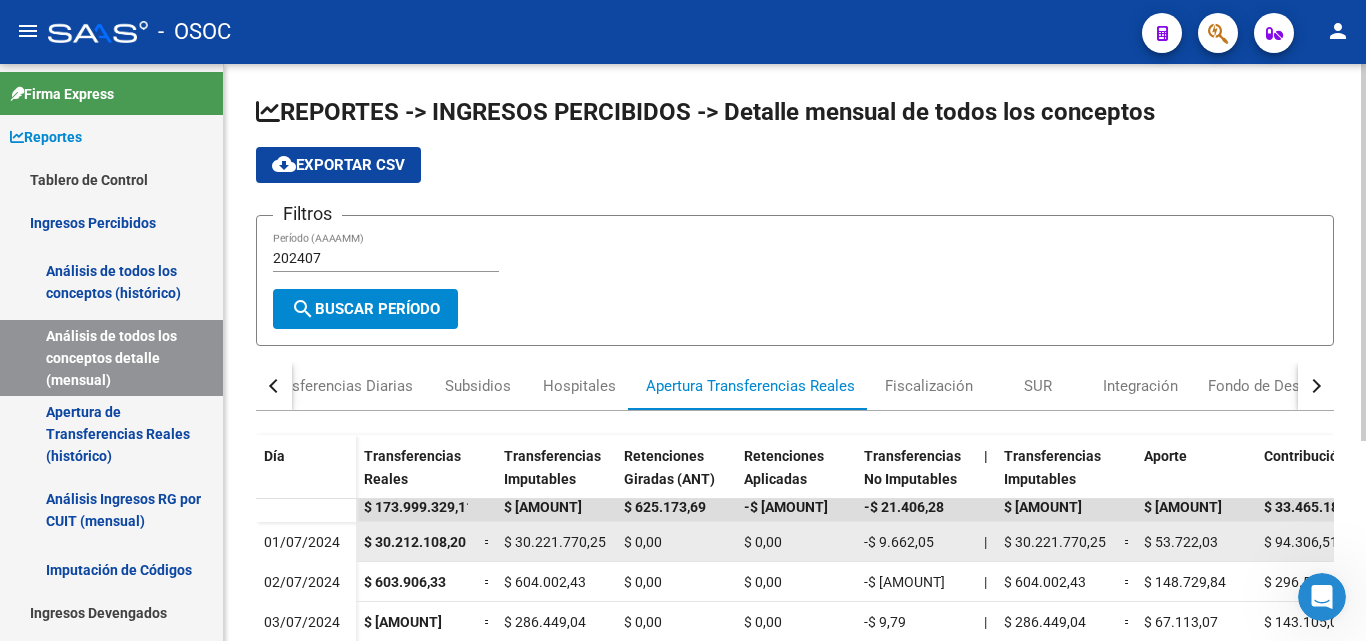 scroll, scrollTop: 0, scrollLeft: 0, axis: both 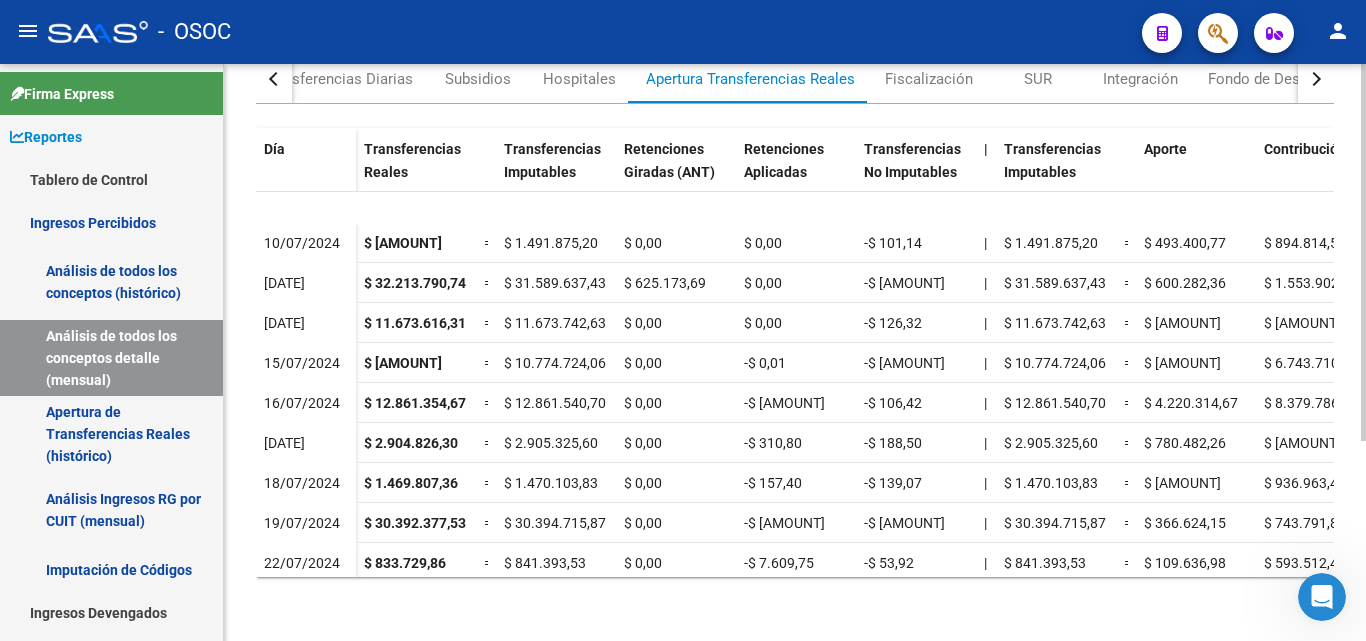 click 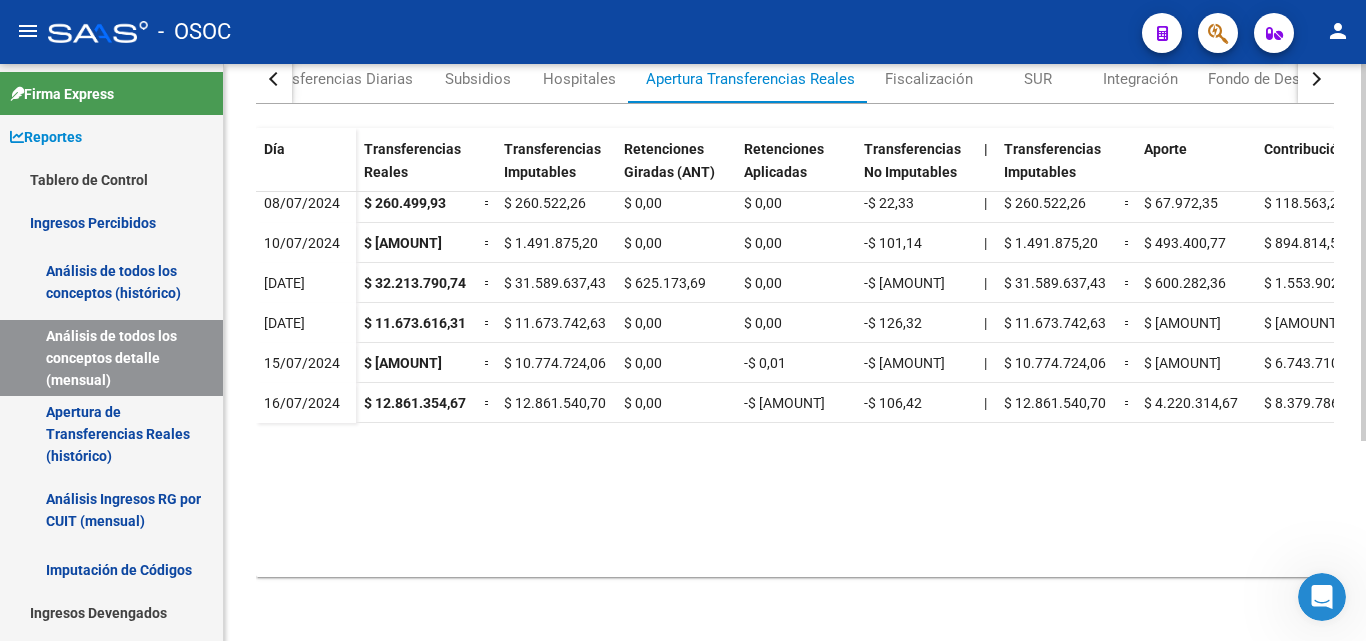 scroll, scrollTop: 0, scrollLeft: 0, axis: both 